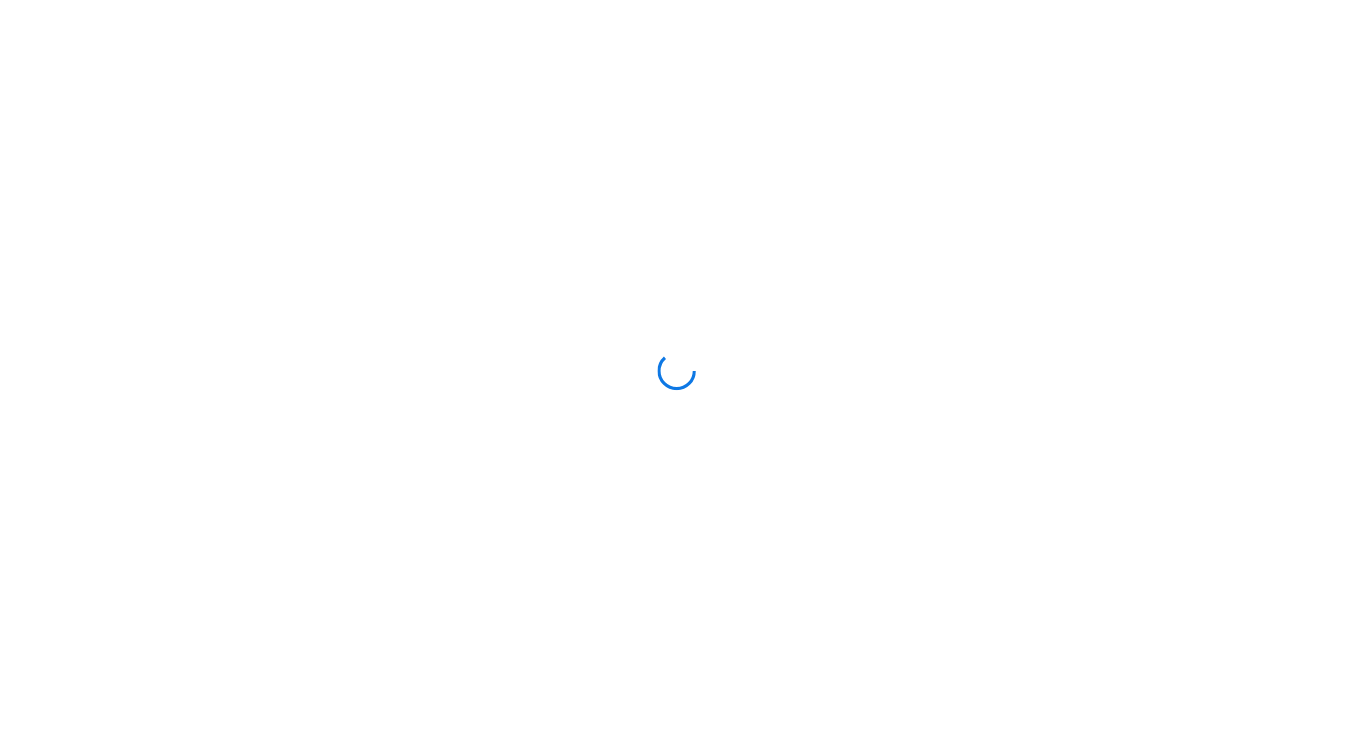 scroll, scrollTop: 0, scrollLeft: 0, axis: both 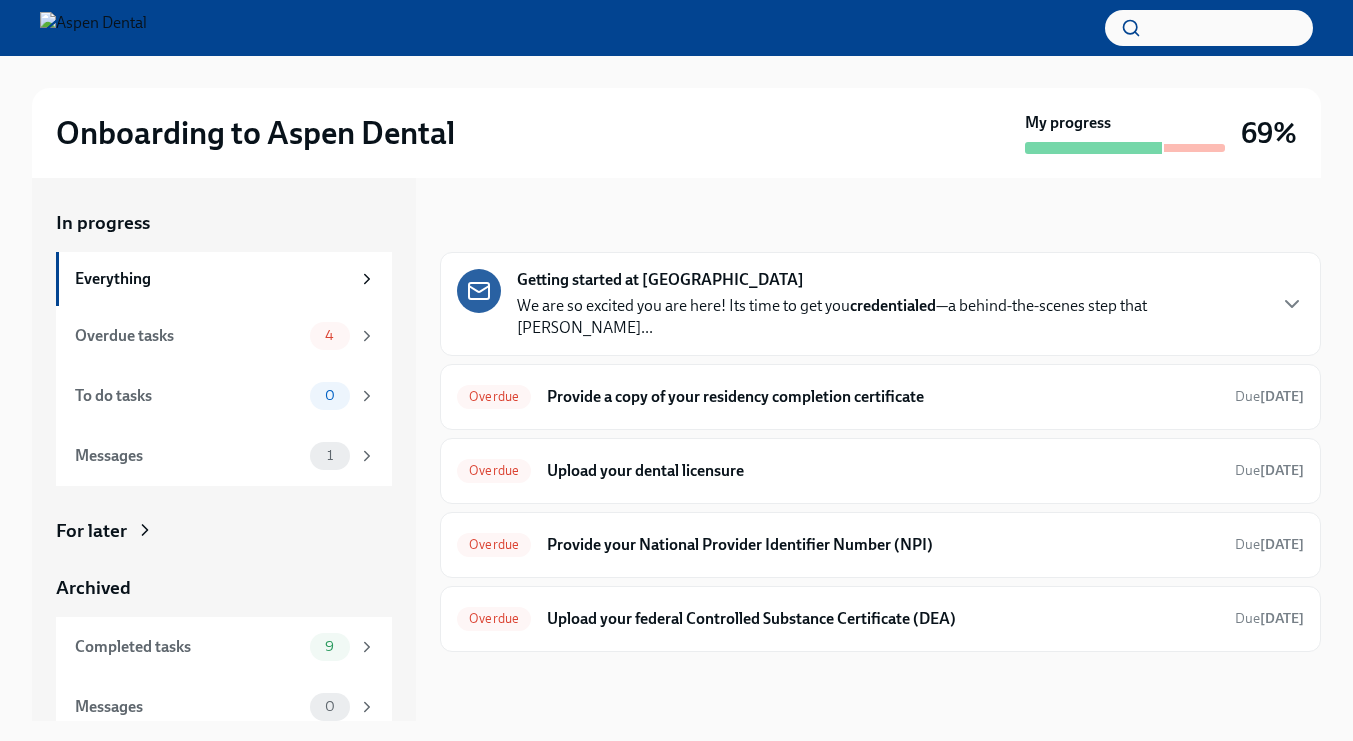 click on "credentialed" at bounding box center (893, 305) 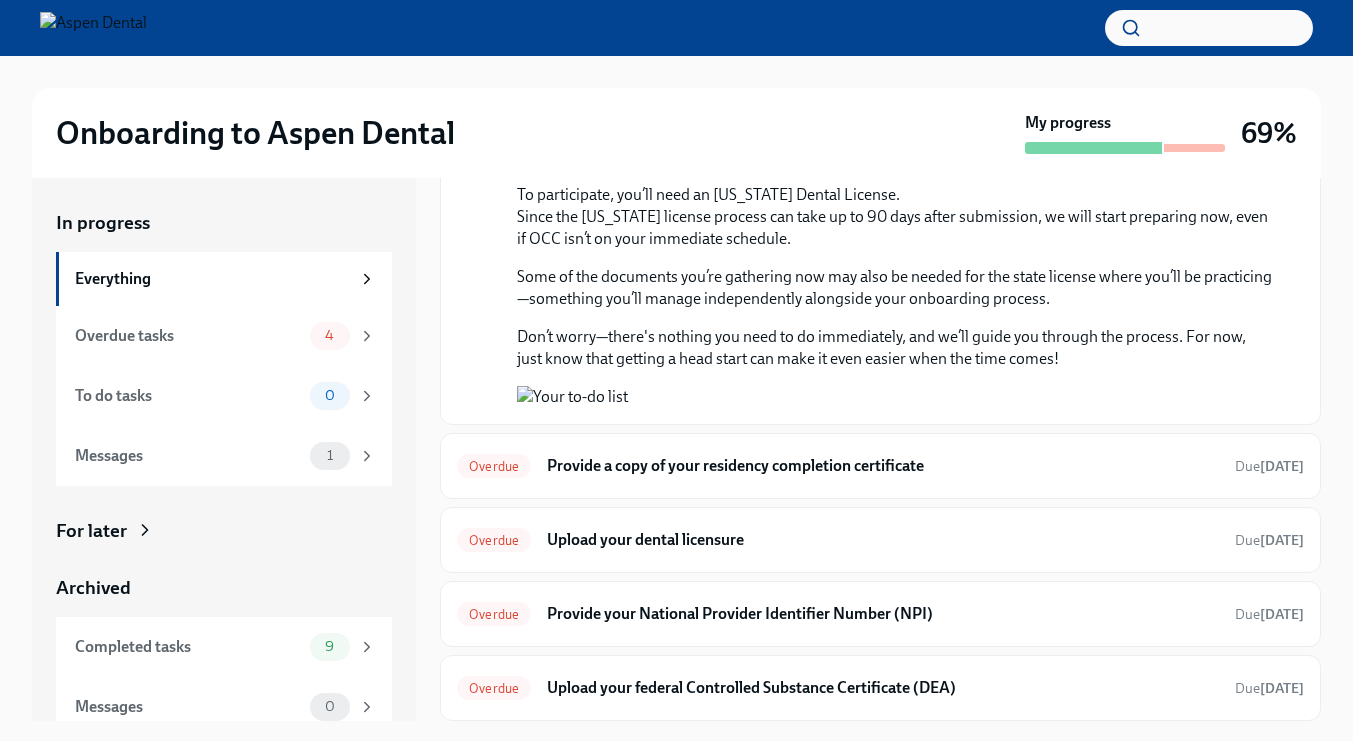 scroll, scrollTop: 1882, scrollLeft: 0, axis: vertical 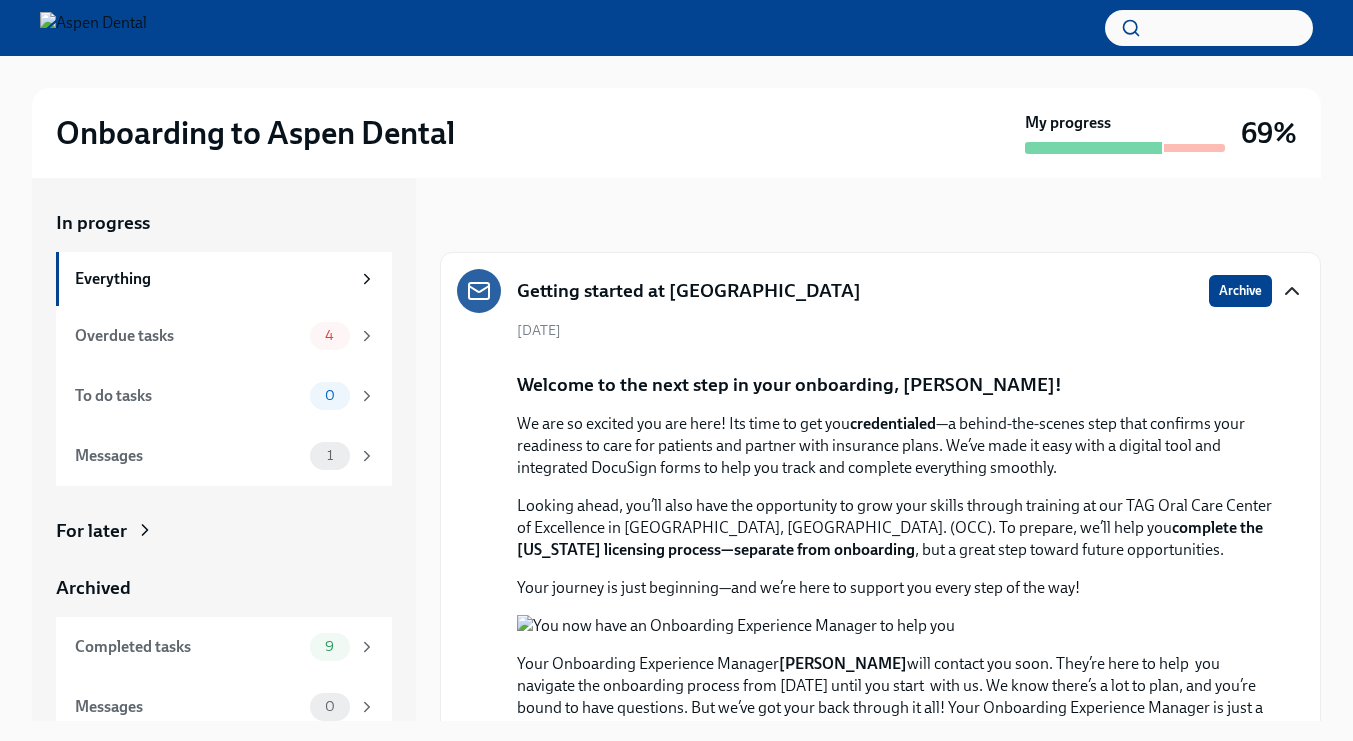 click 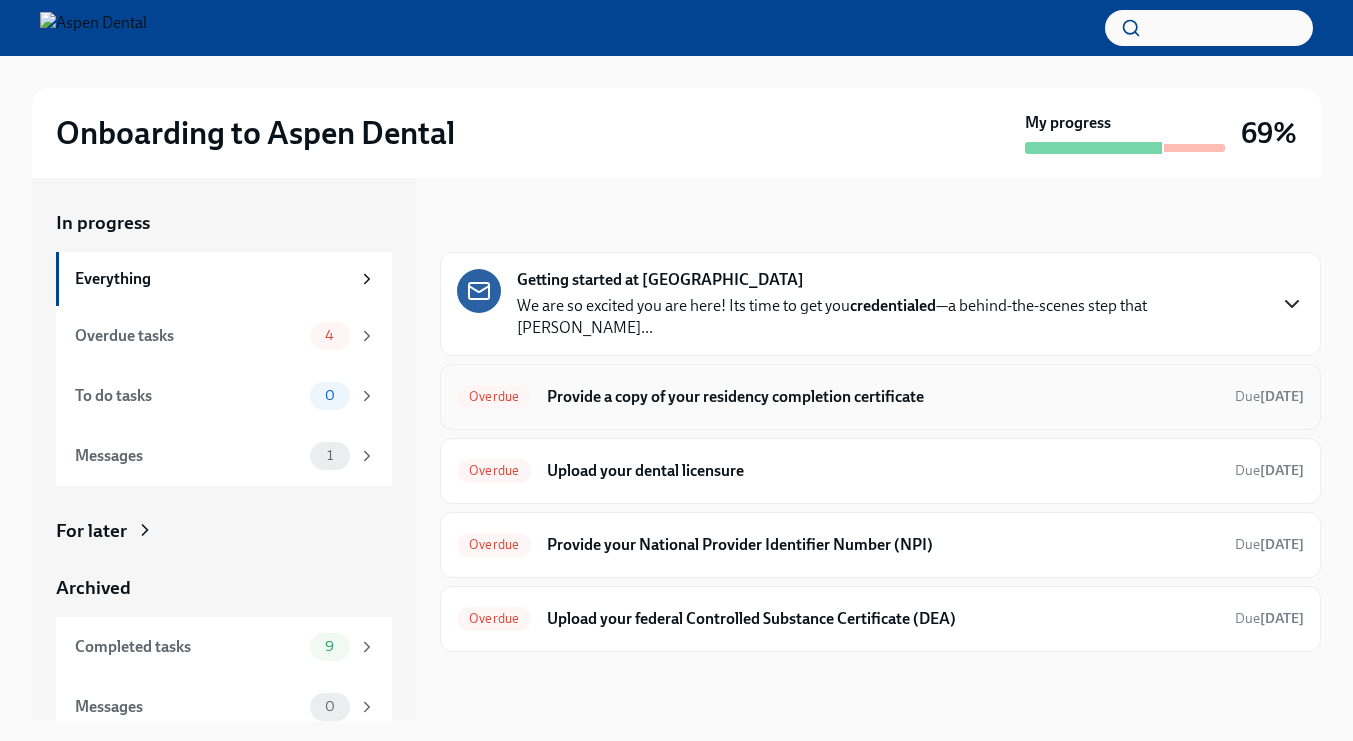 click on "Provide a copy of your residency completion certificate" at bounding box center (883, 397) 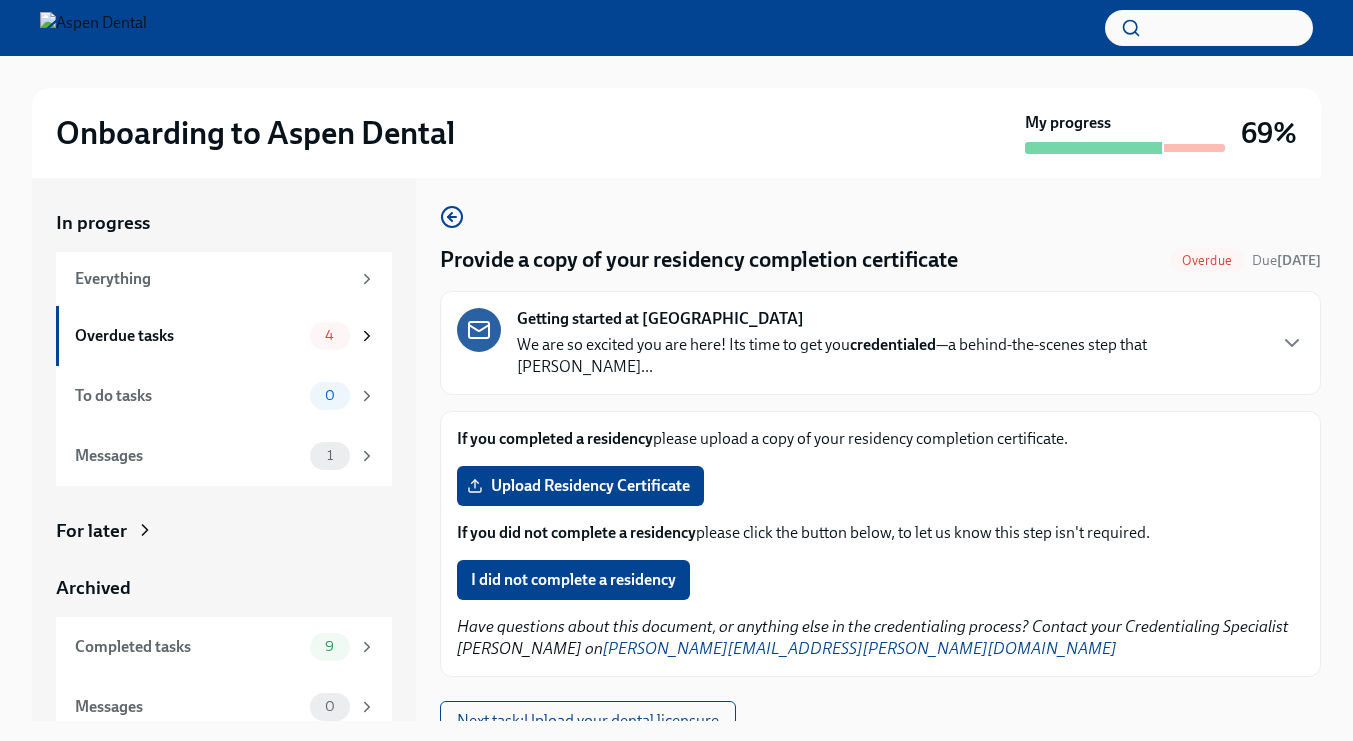 scroll, scrollTop: 3, scrollLeft: 0, axis: vertical 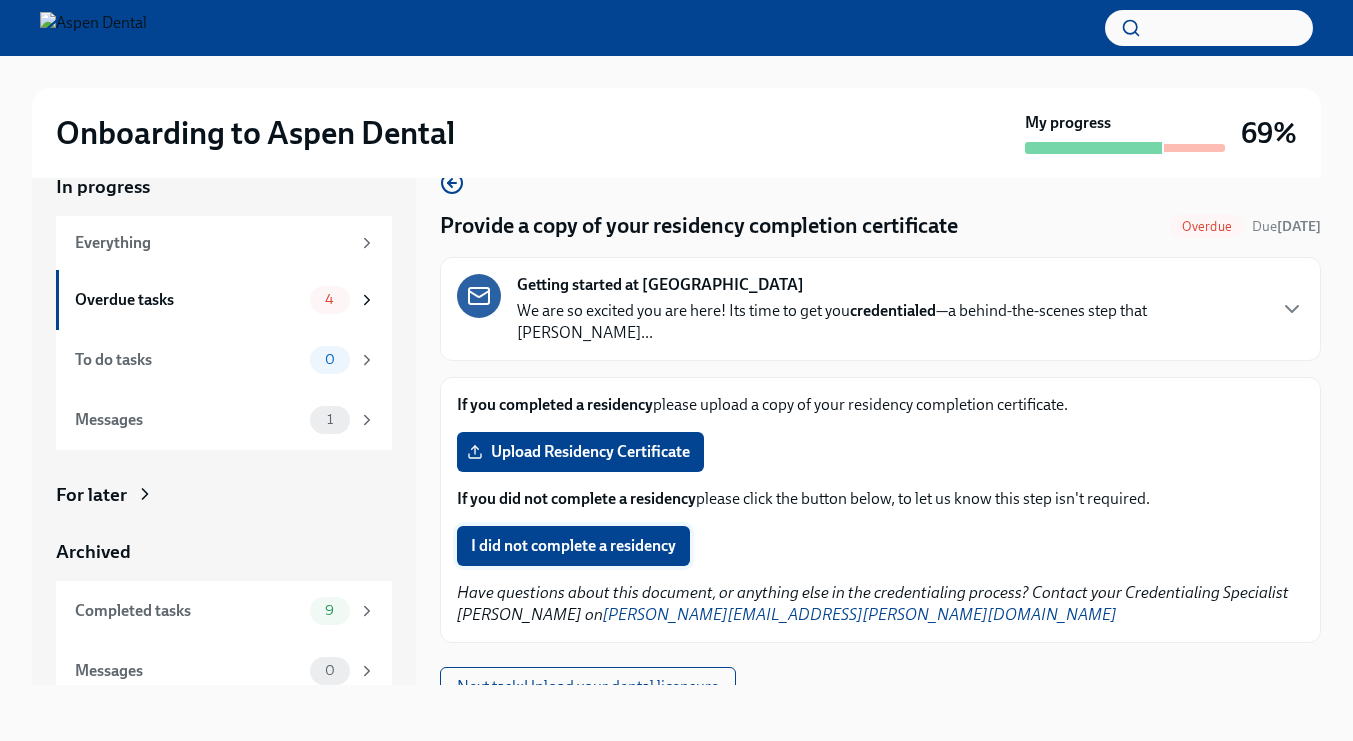 click on "I did not complete a residency" at bounding box center (573, 546) 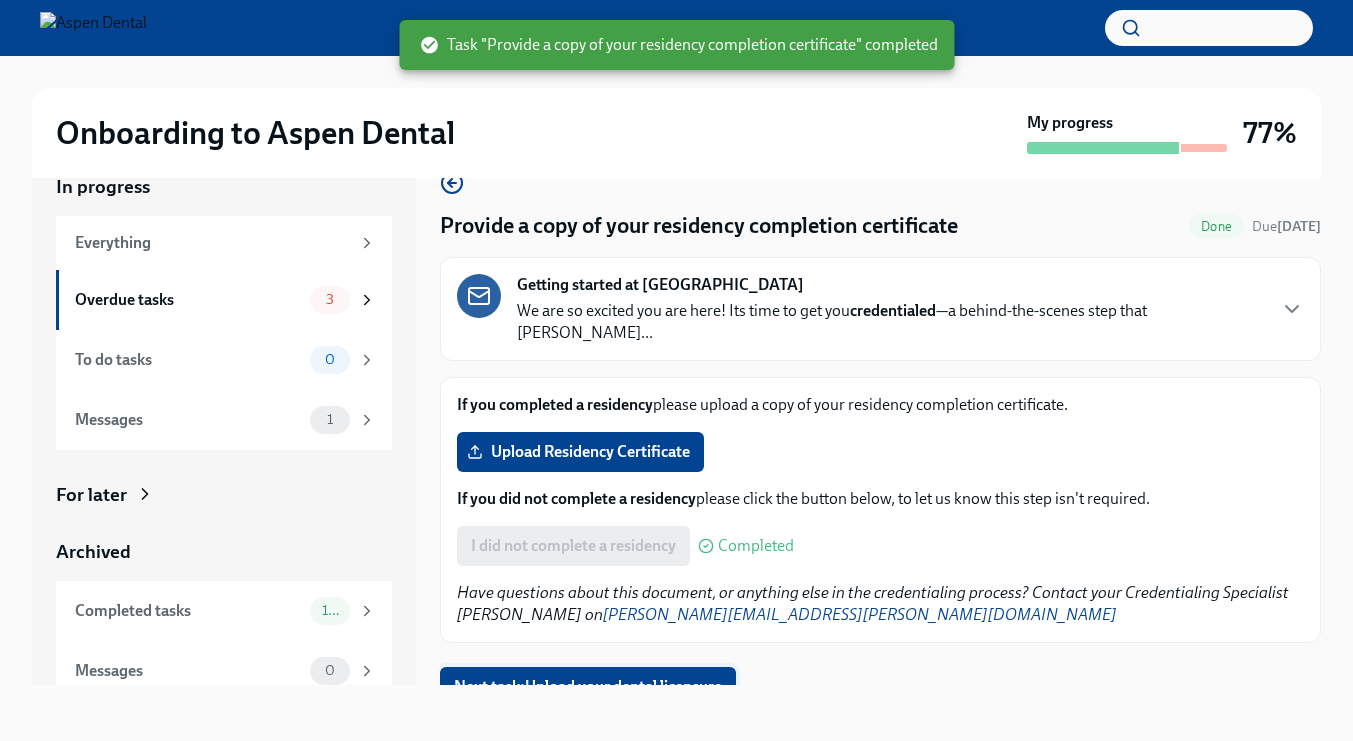 click on "Next task :  Upload your dental licensure" at bounding box center (588, 687) 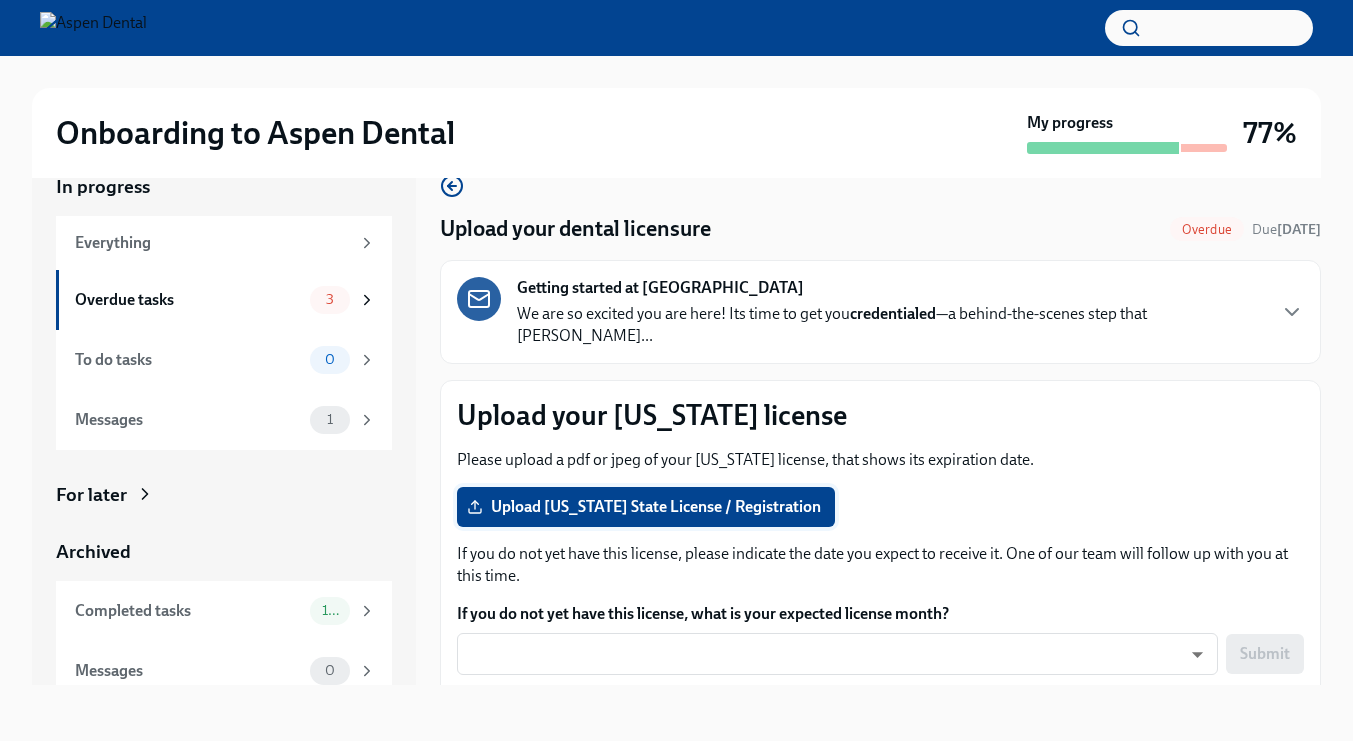 click on "Upload [US_STATE] State License / Registration" at bounding box center (646, 507) 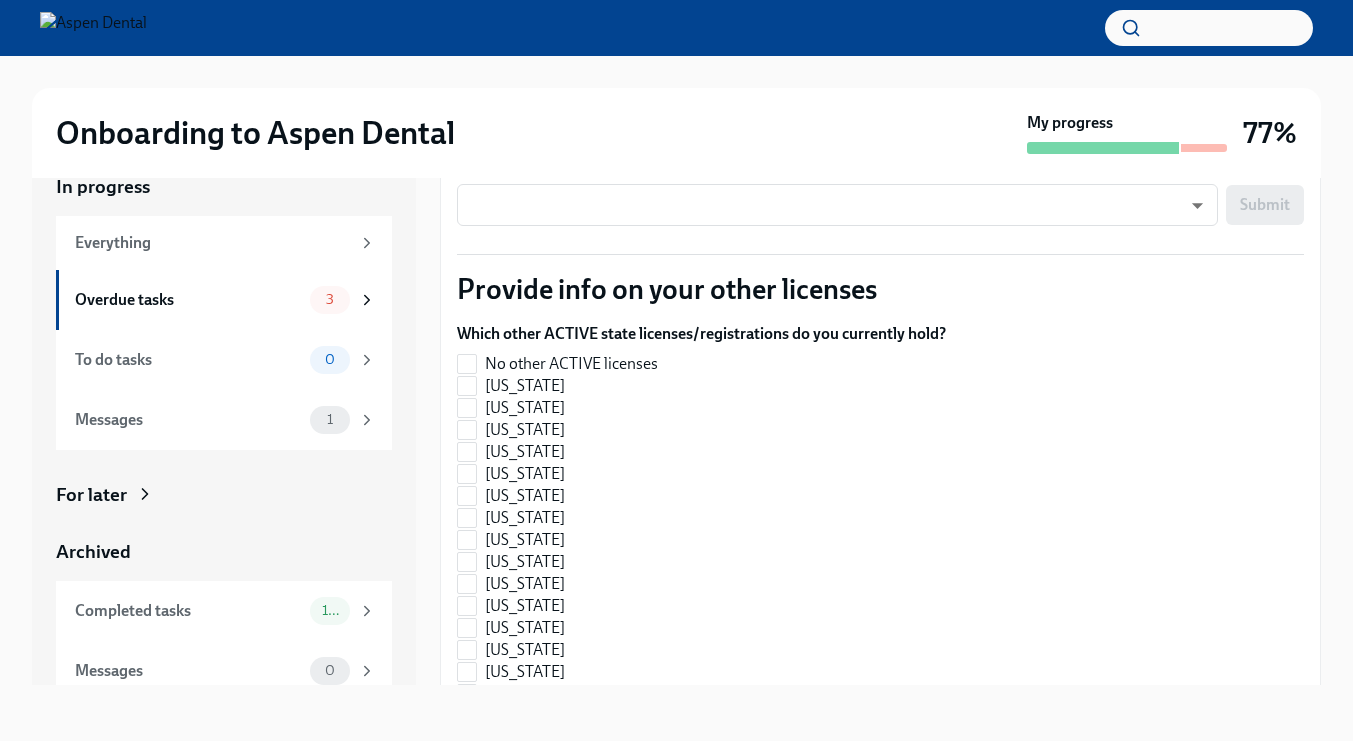 scroll, scrollTop: 436, scrollLeft: 0, axis: vertical 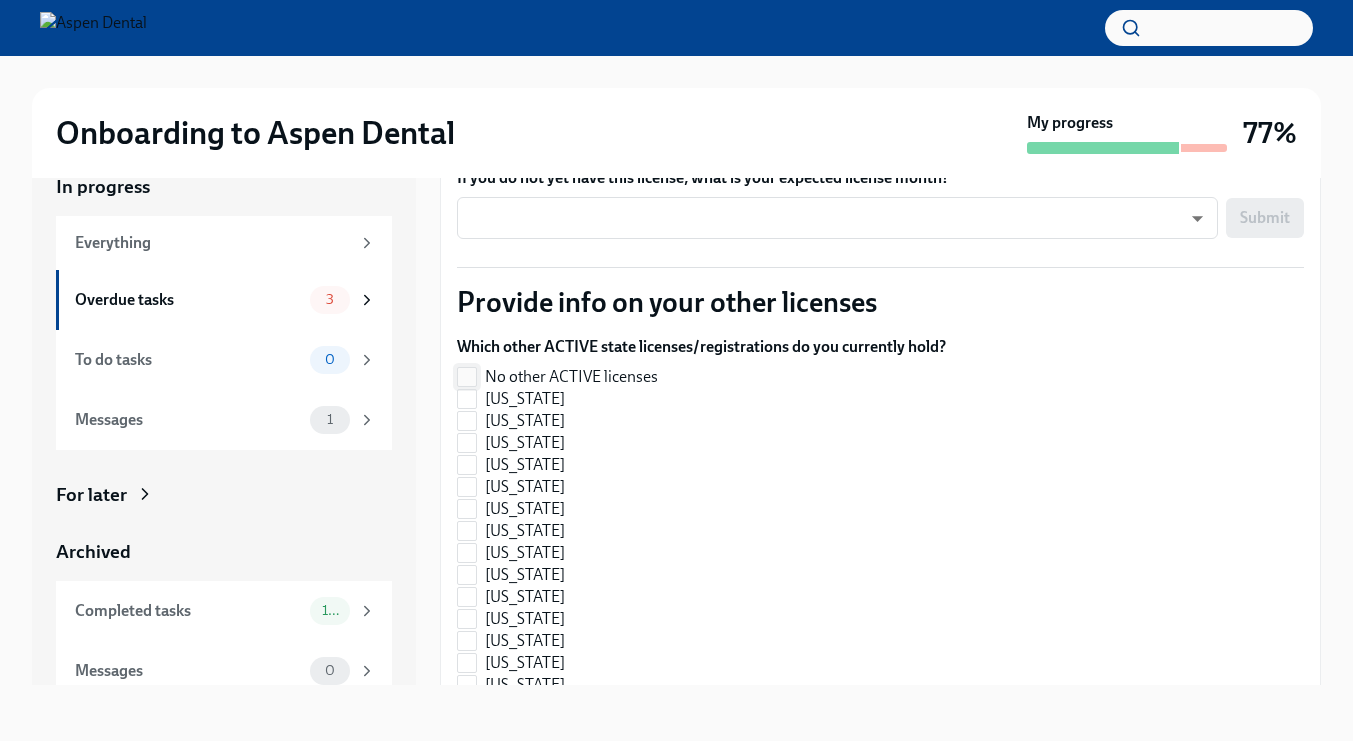 click on "No other ACTIVE licenses" at bounding box center (467, 377) 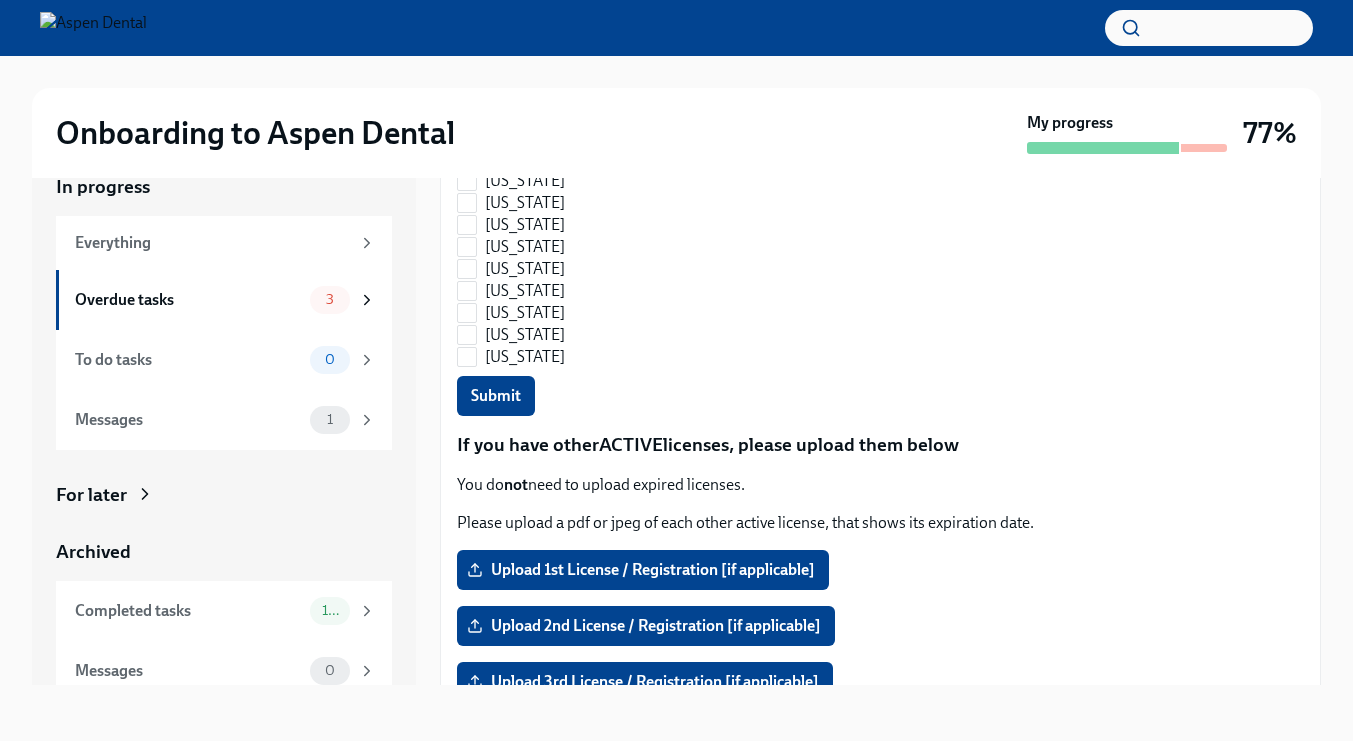 scroll, scrollTop: 1580, scrollLeft: 0, axis: vertical 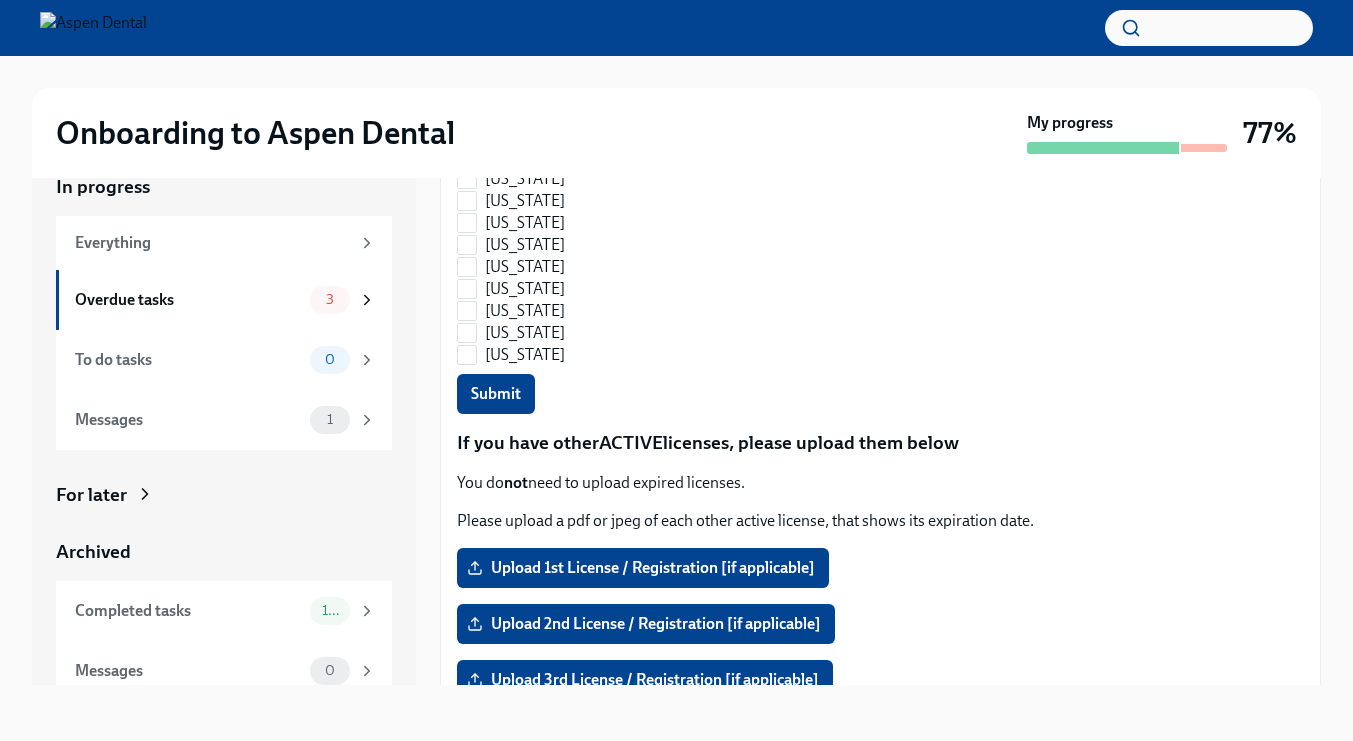 checkbox on "false" 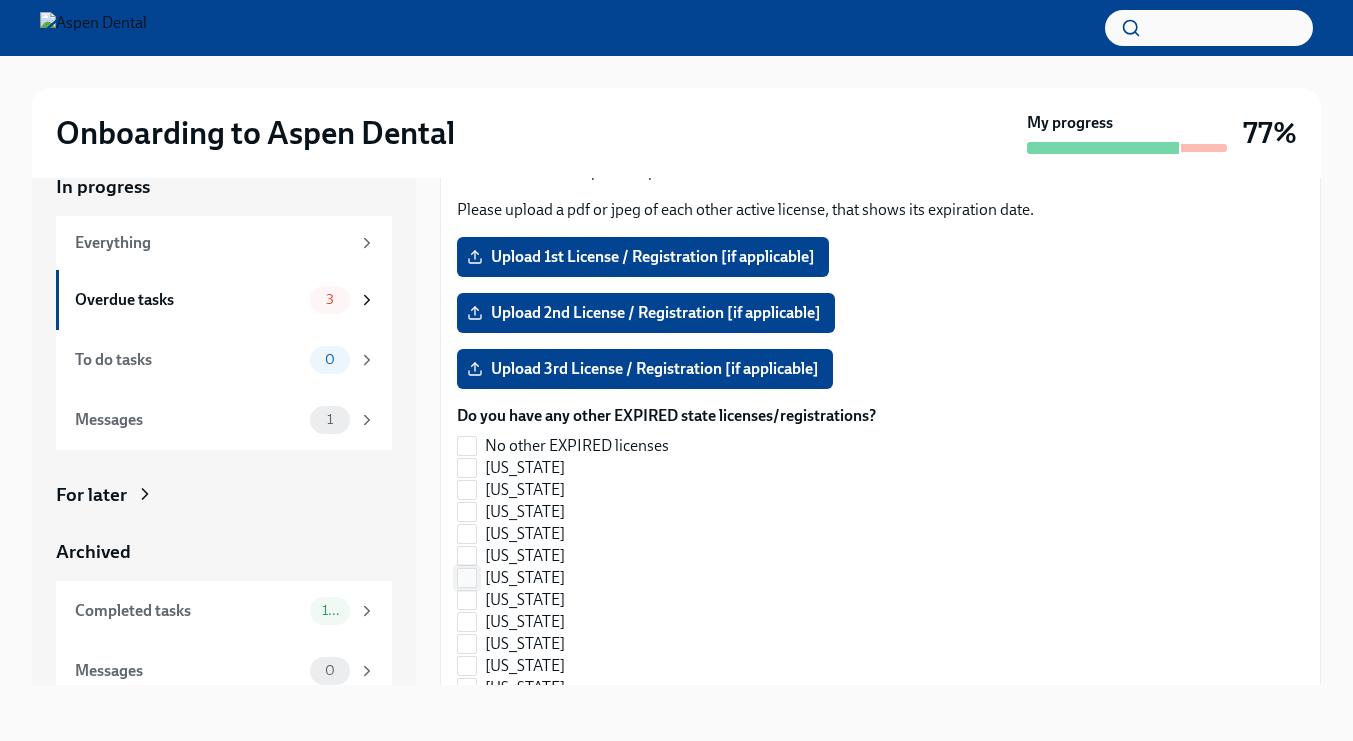 scroll, scrollTop: 1917, scrollLeft: 0, axis: vertical 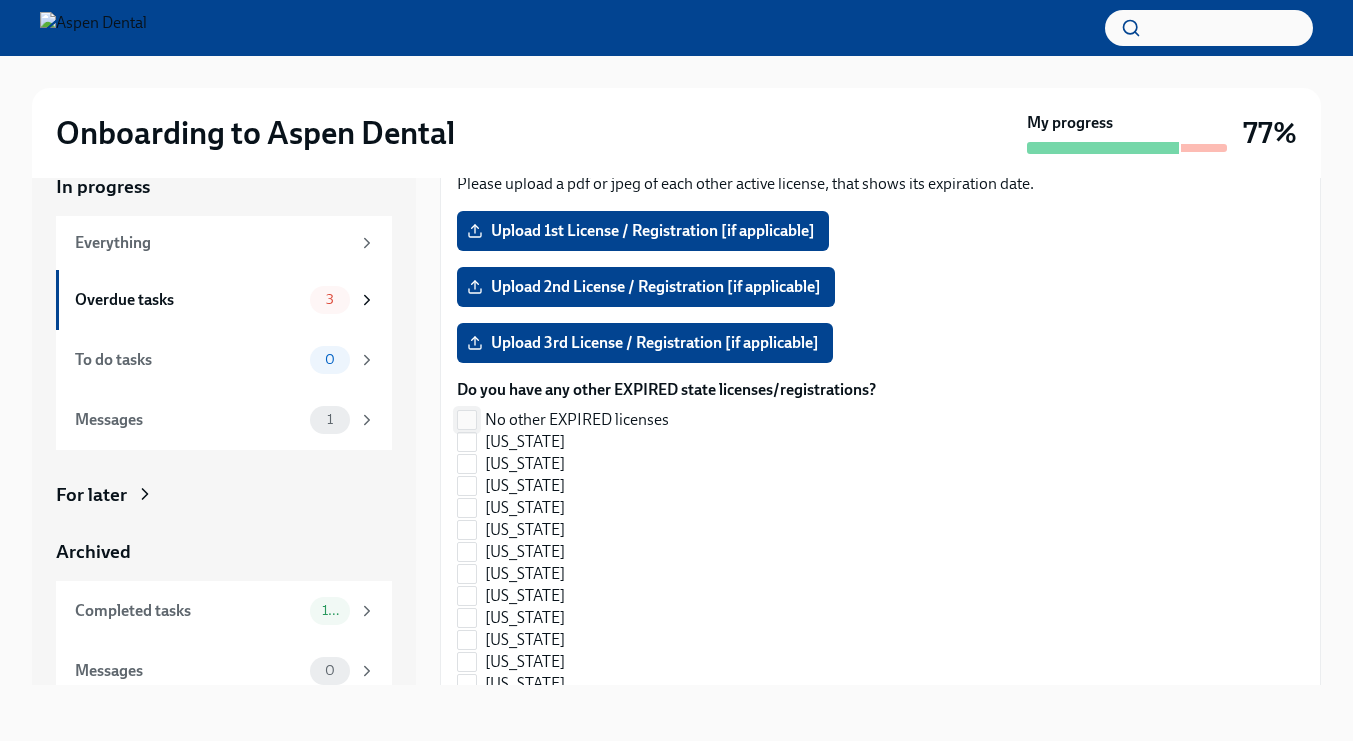 click on "No other EXPIRED licenses" at bounding box center [467, 420] 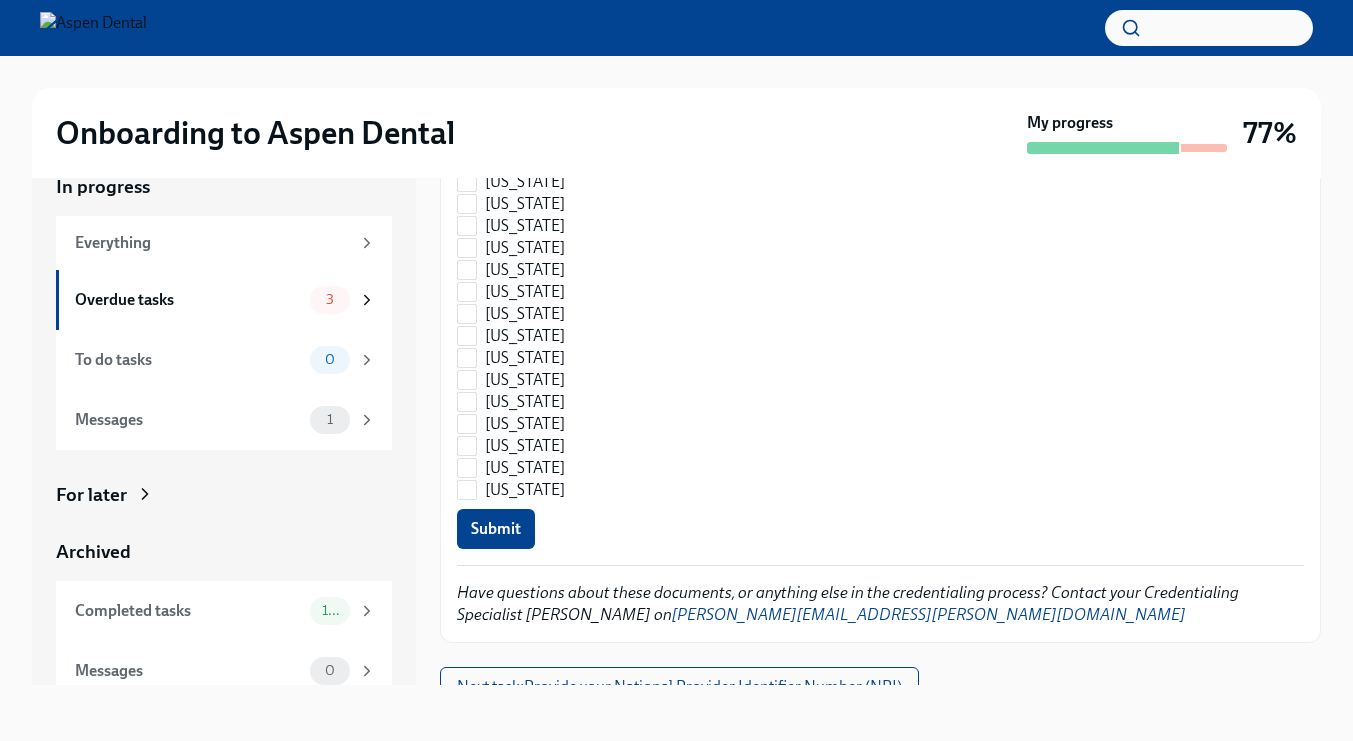 scroll, scrollTop: 2968, scrollLeft: 0, axis: vertical 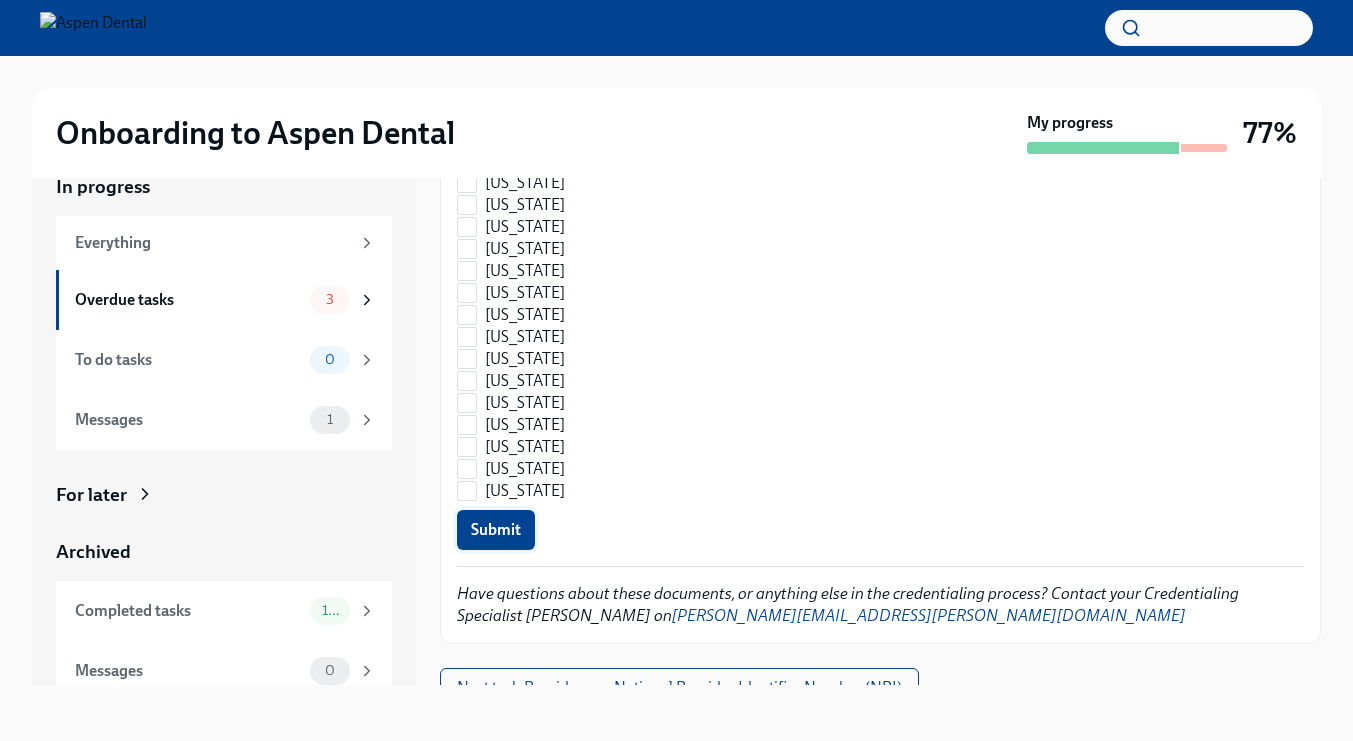 click on "Submit" at bounding box center [496, 530] 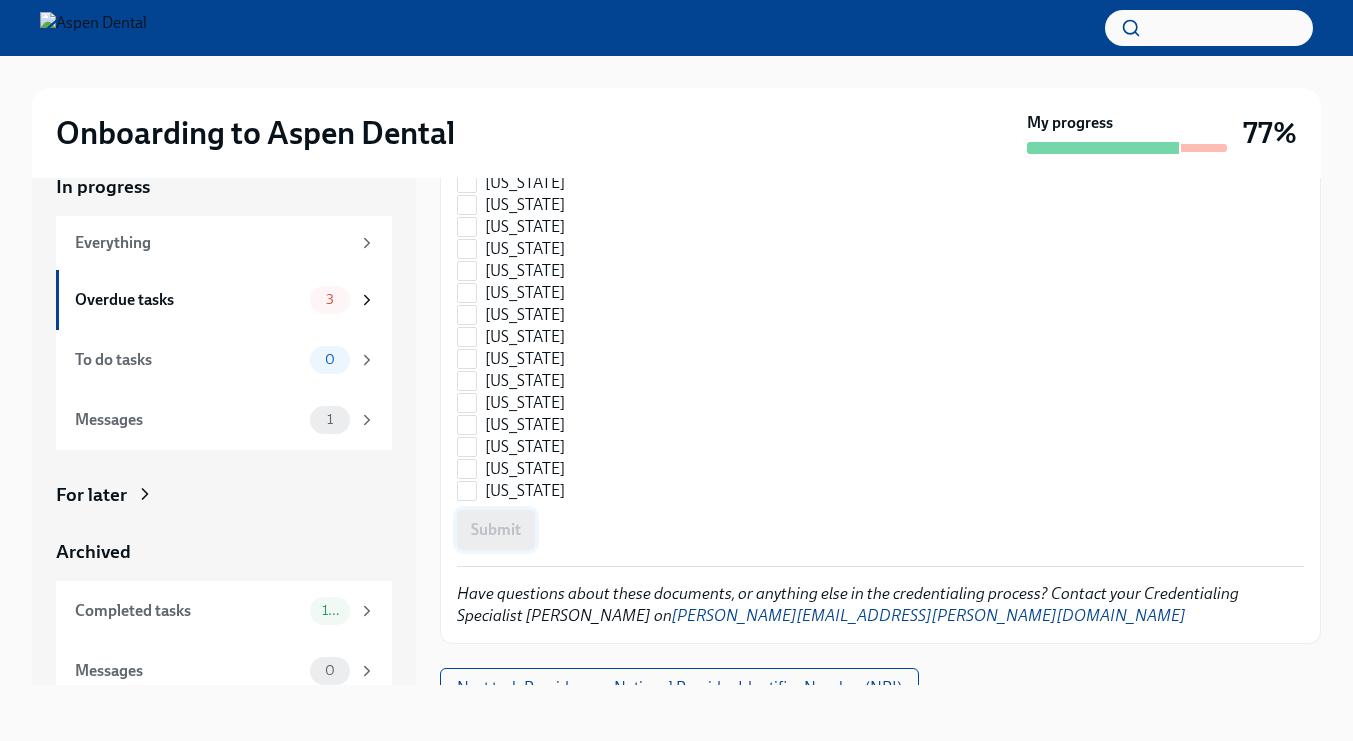 checkbox on "true" 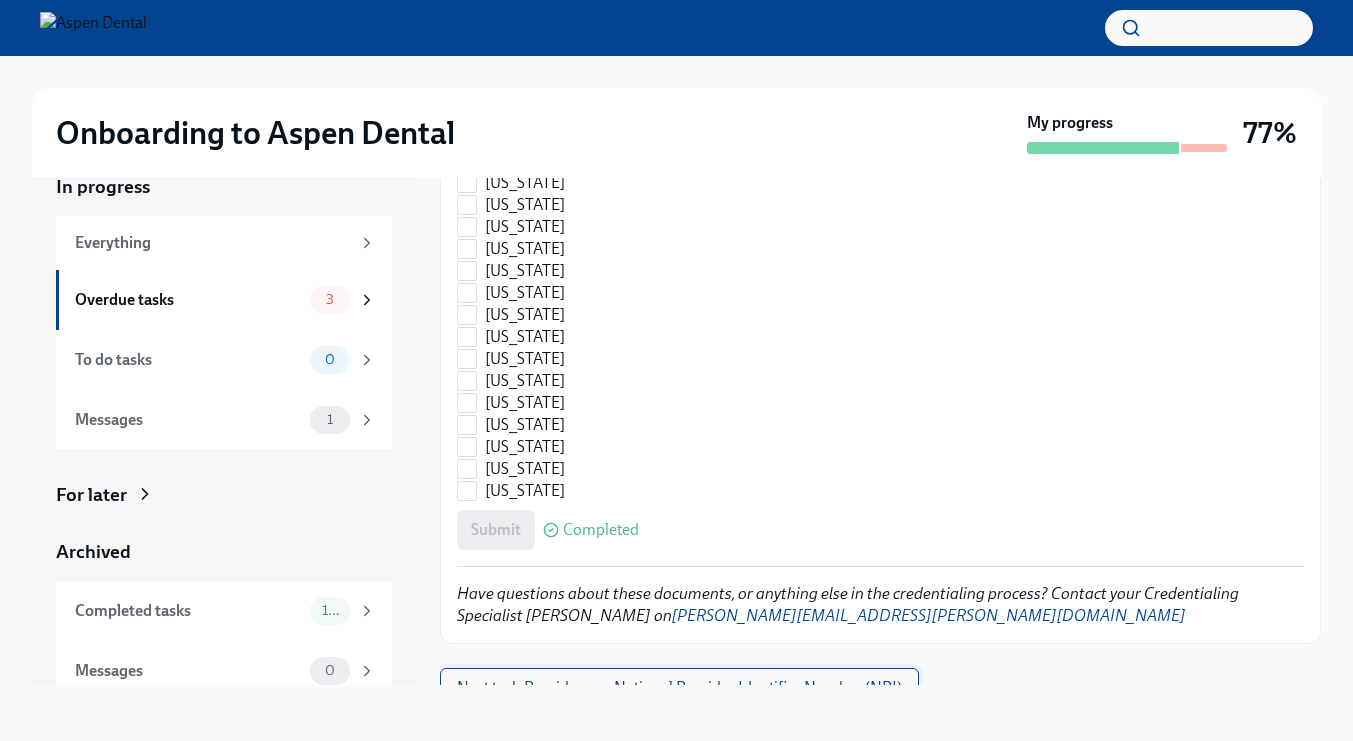 click on "Next task :  Provide your National Provider Identifier Number (NPI)" at bounding box center [679, 688] 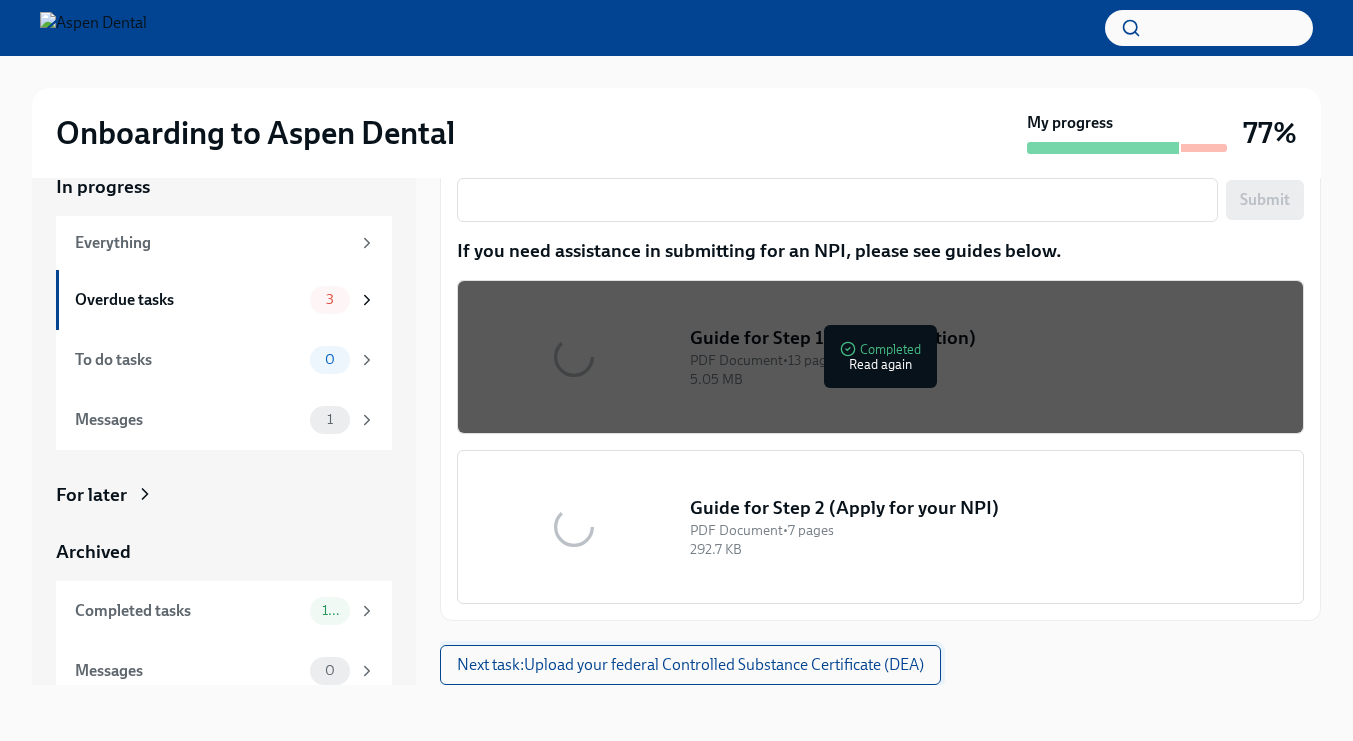 scroll, scrollTop: 0, scrollLeft: 0, axis: both 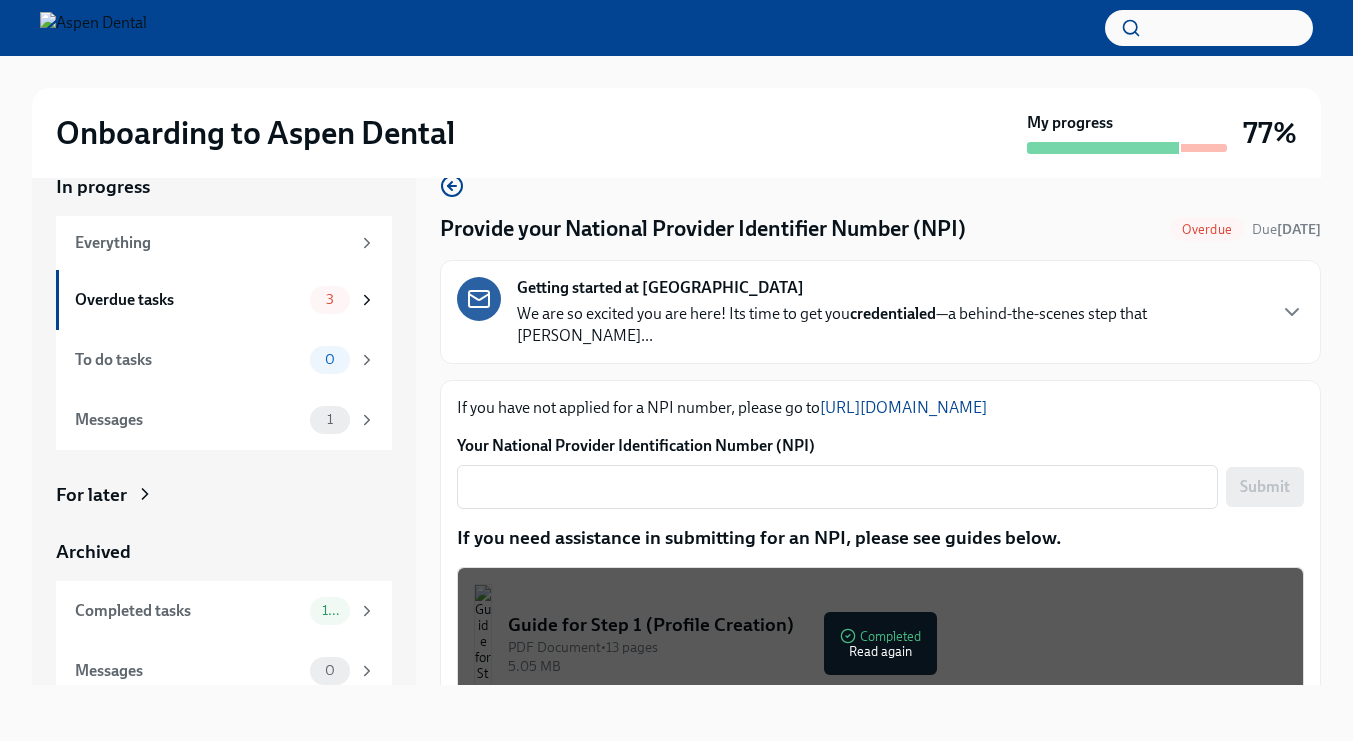 click on "We are so excited you are here! Its time to get you  credentialed —a behind-the-scenes step that confi..." at bounding box center [890, 325] 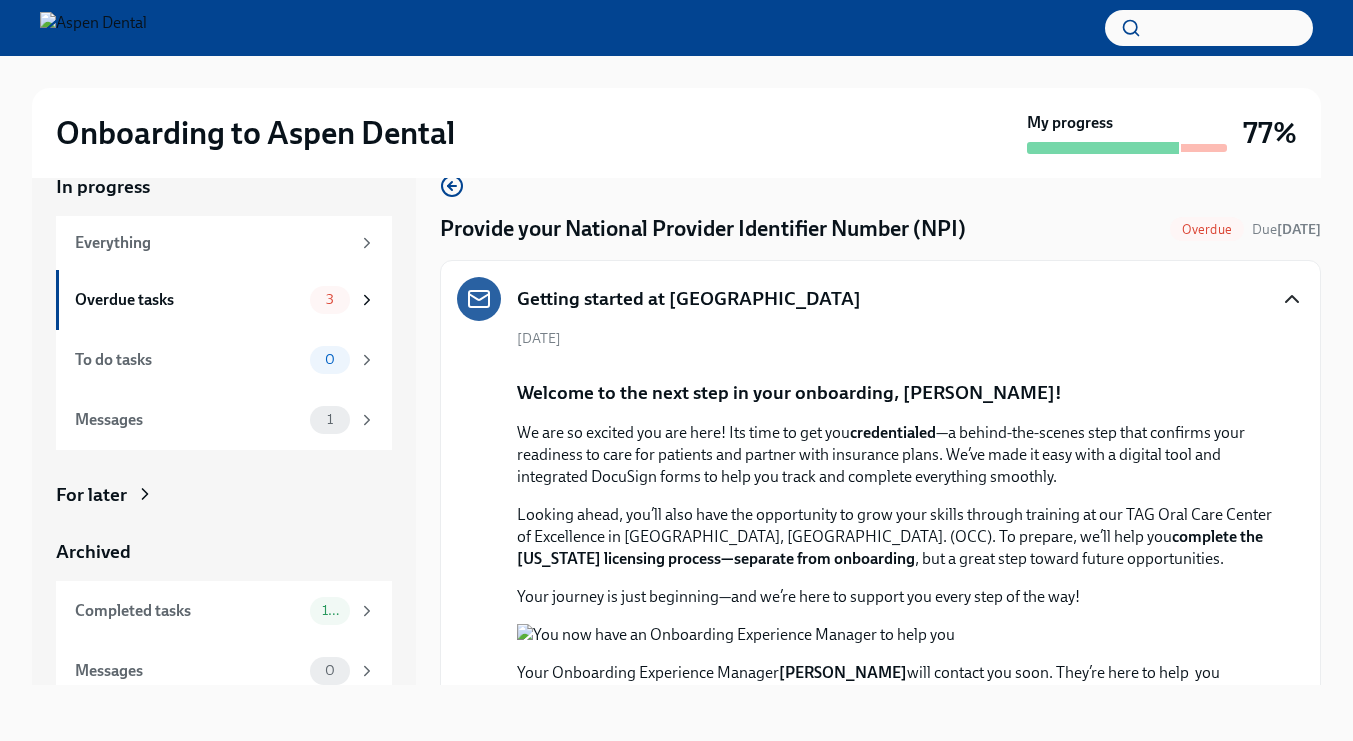click 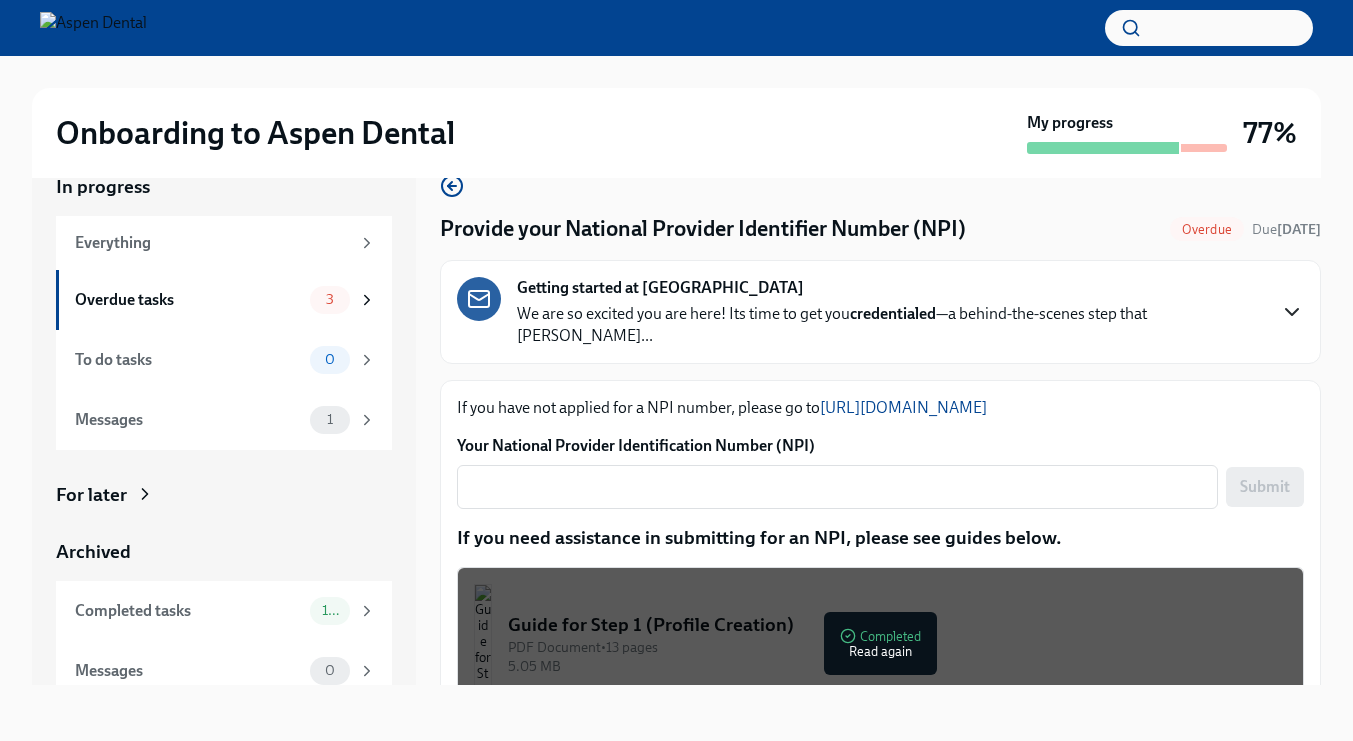 click on "[URL][DOMAIN_NAME]" at bounding box center (903, 407) 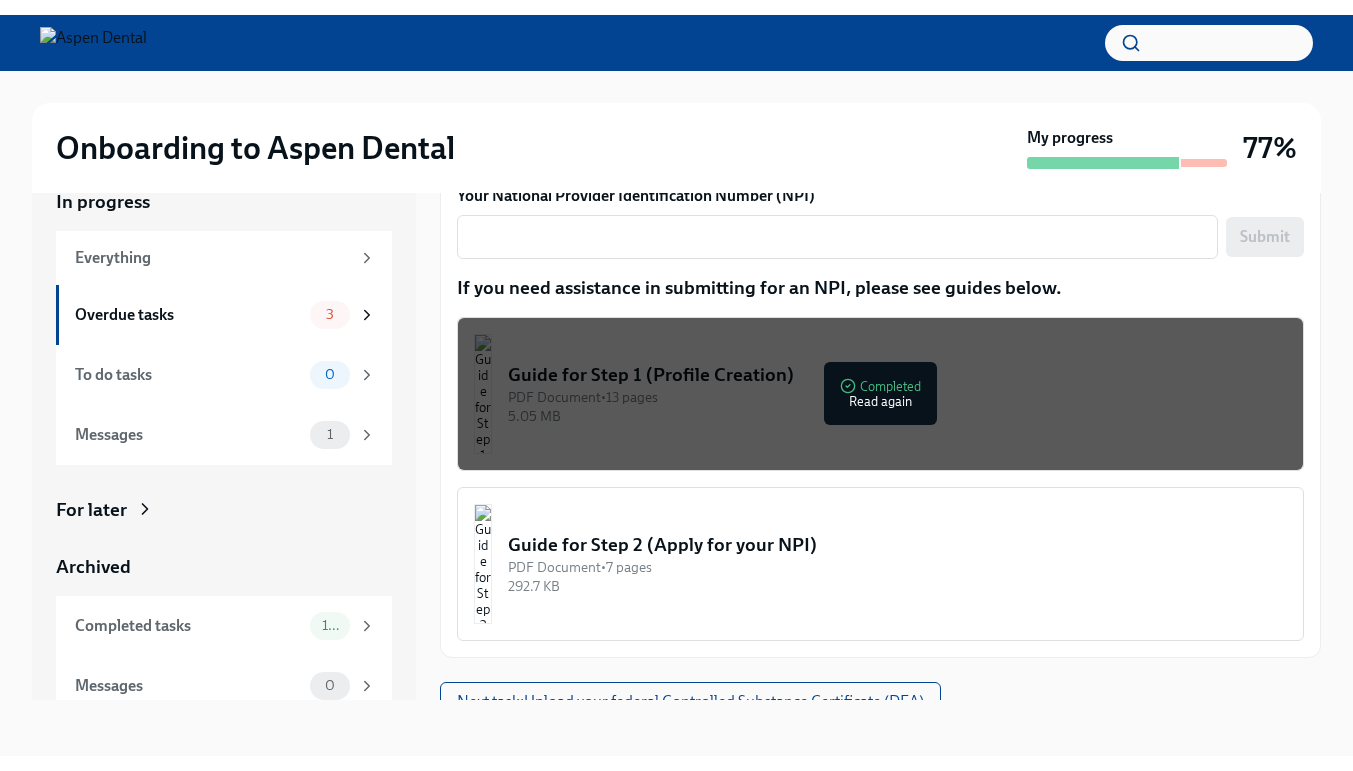 scroll, scrollTop: 264, scrollLeft: 0, axis: vertical 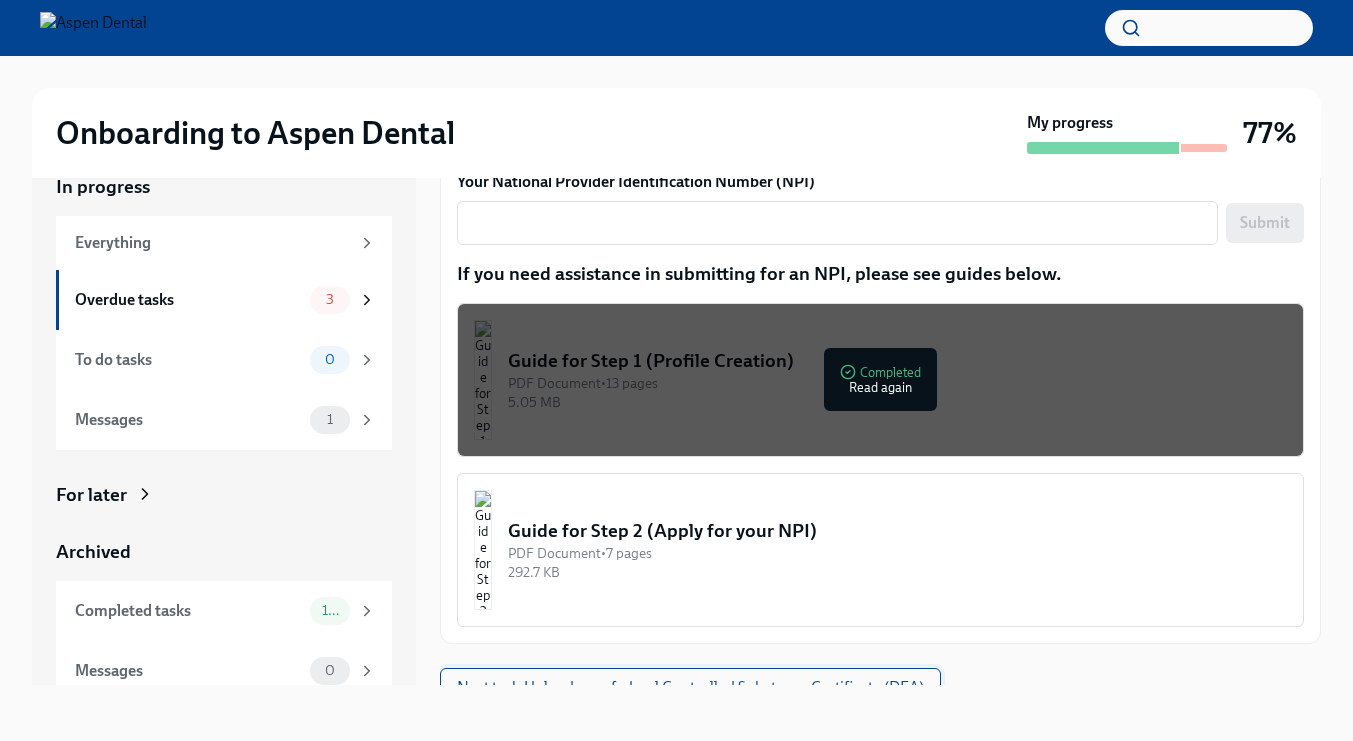 click on "Next task :  Upload your federal Controlled Substance Certificate (DEA)" at bounding box center [690, 688] 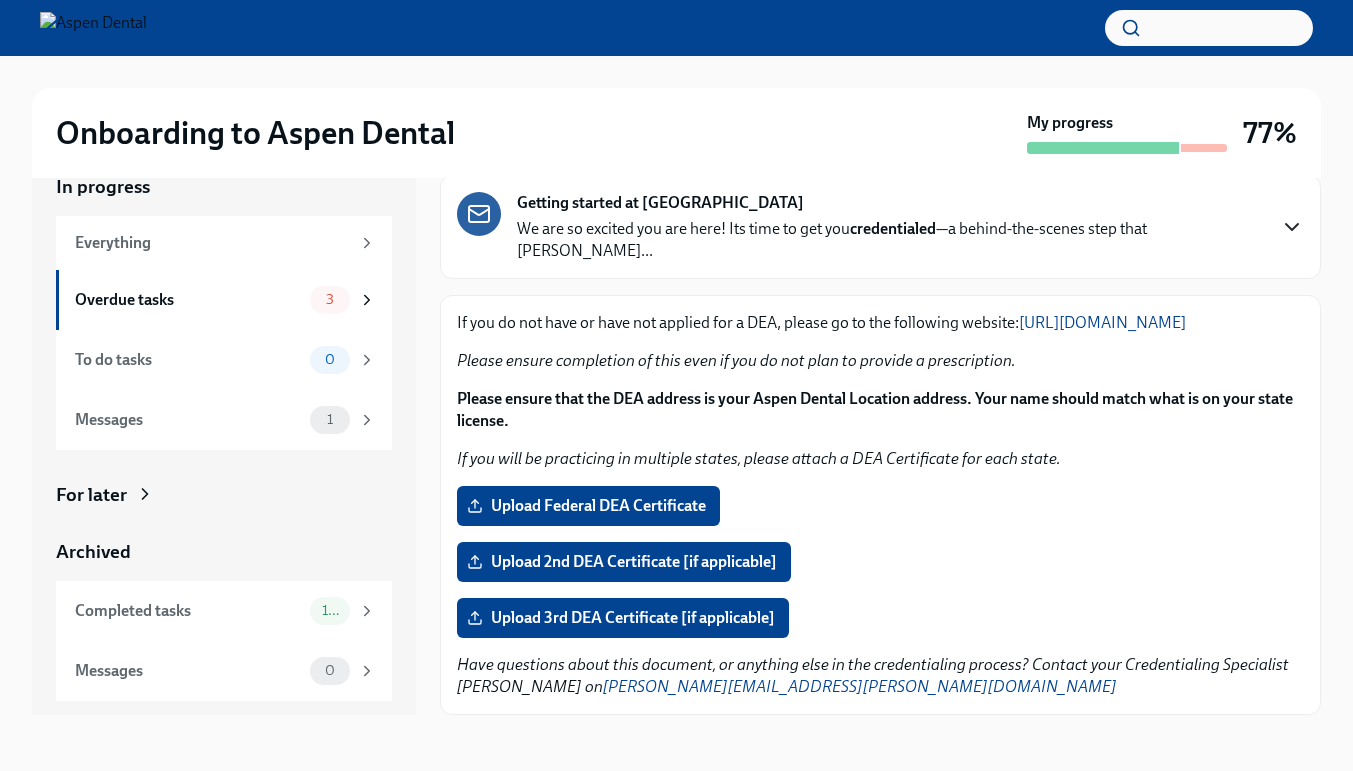 scroll, scrollTop: 85, scrollLeft: 0, axis: vertical 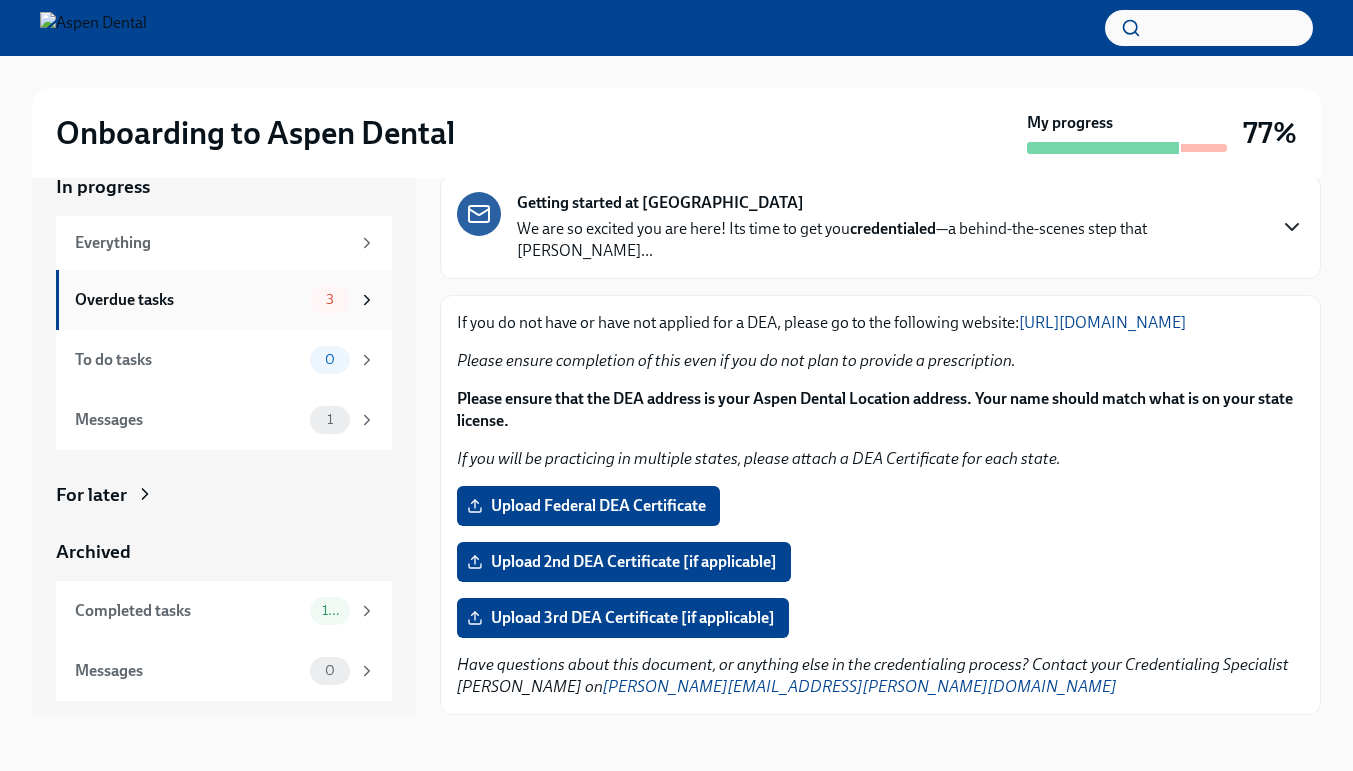 click on "Overdue tasks 3" at bounding box center (225, 300) 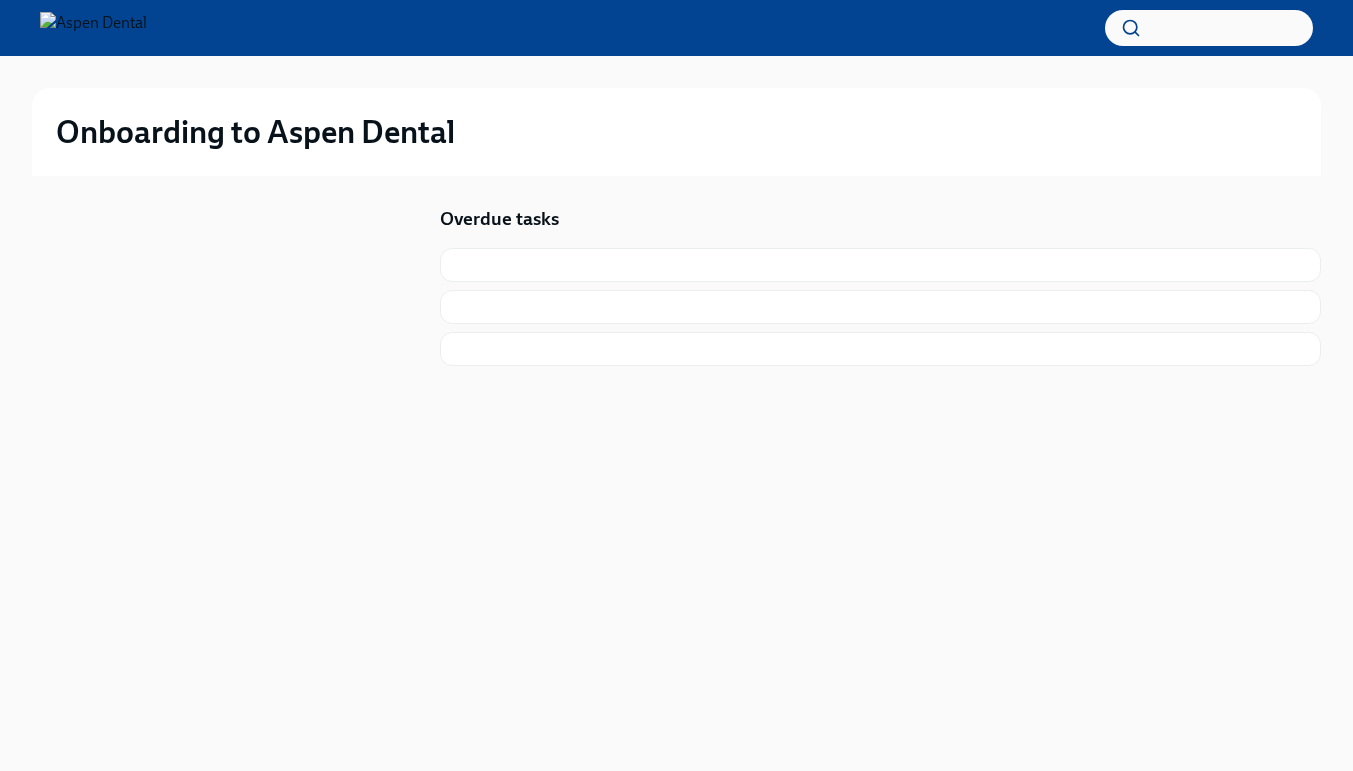 scroll, scrollTop: 2, scrollLeft: 0, axis: vertical 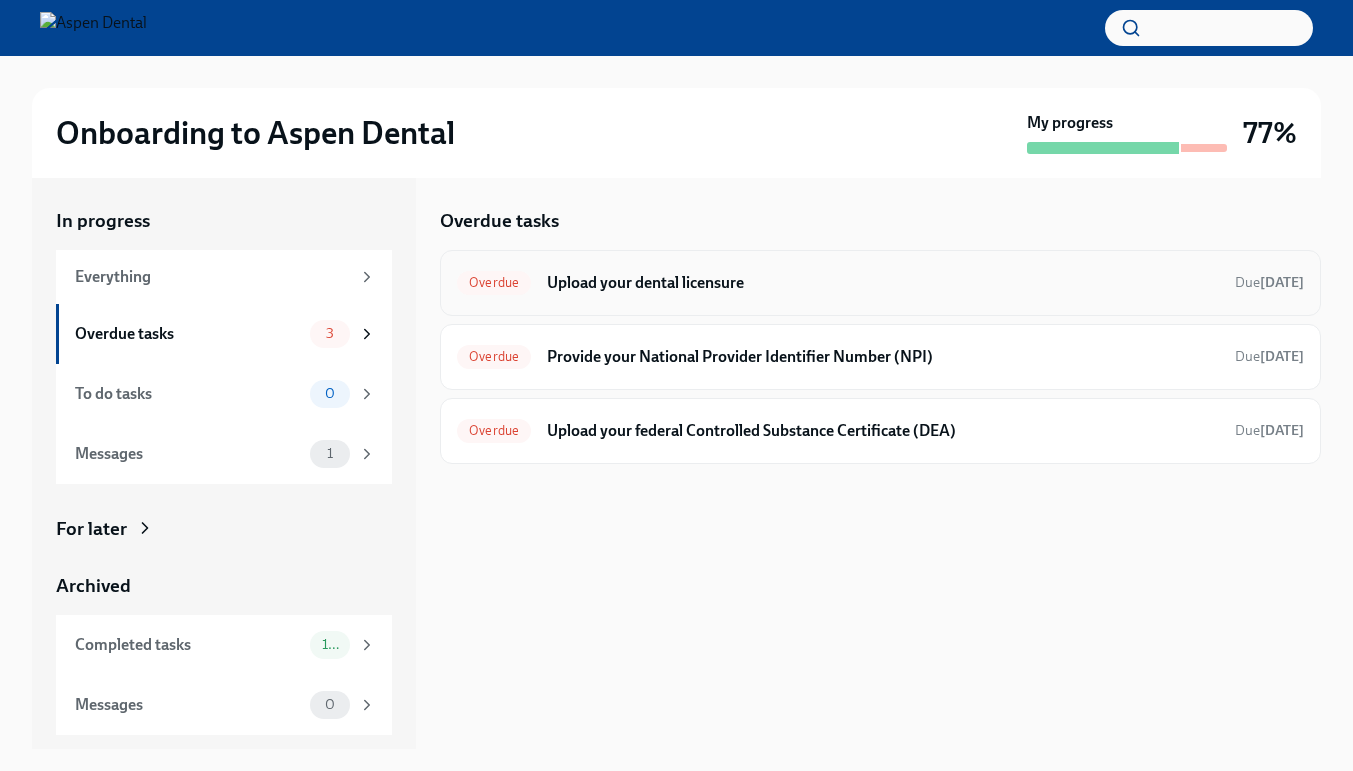 click on "Overdue Upload your dental licensure Due  [DATE]" at bounding box center [880, 283] 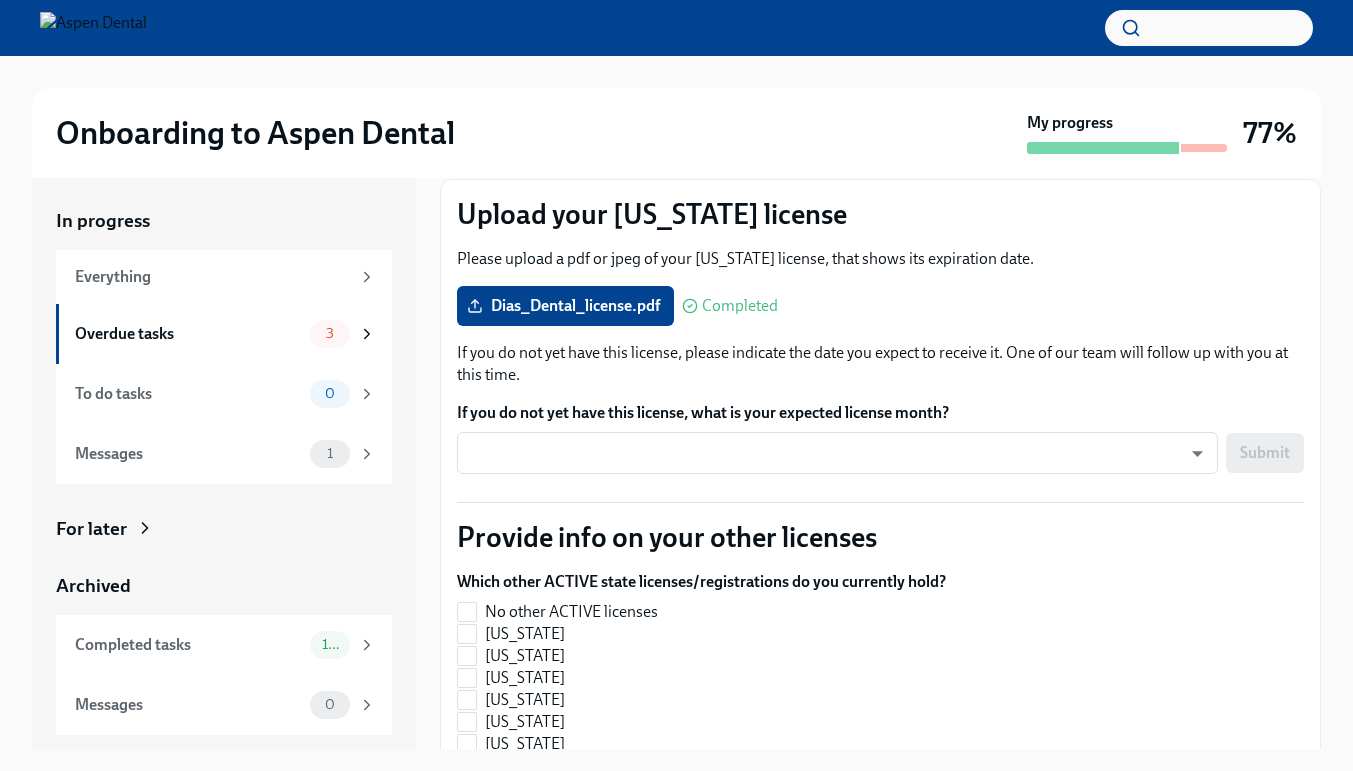 scroll, scrollTop: 433, scrollLeft: 0, axis: vertical 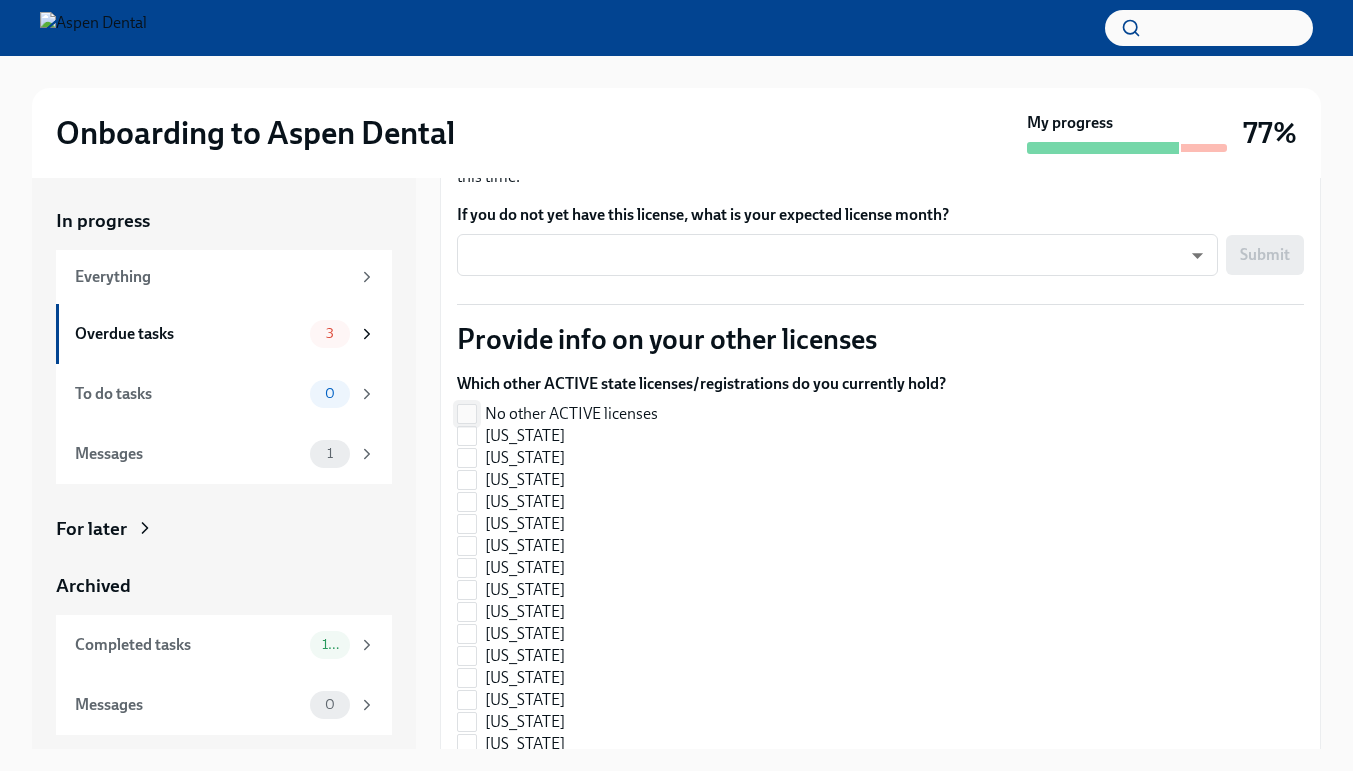 click on "No other ACTIVE licenses" at bounding box center (467, 414) 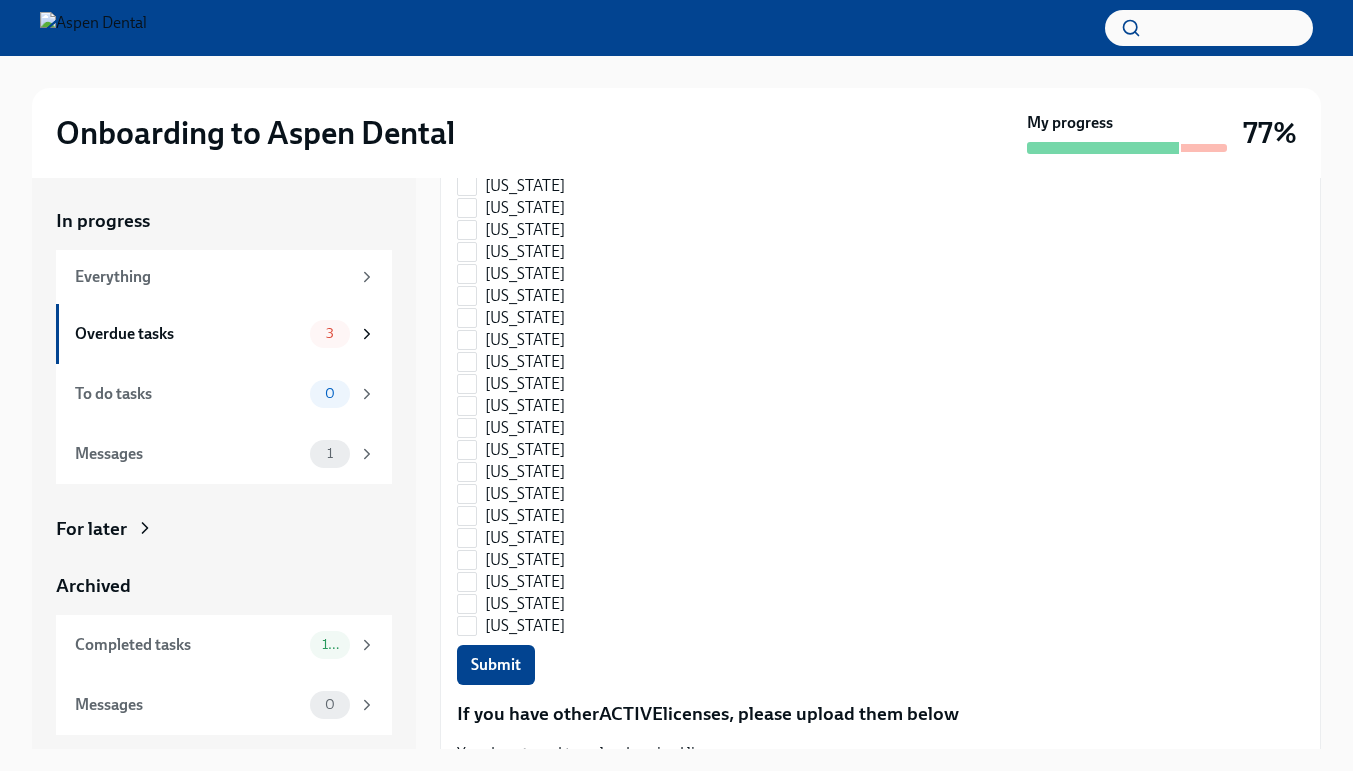 scroll, scrollTop: 1472, scrollLeft: 0, axis: vertical 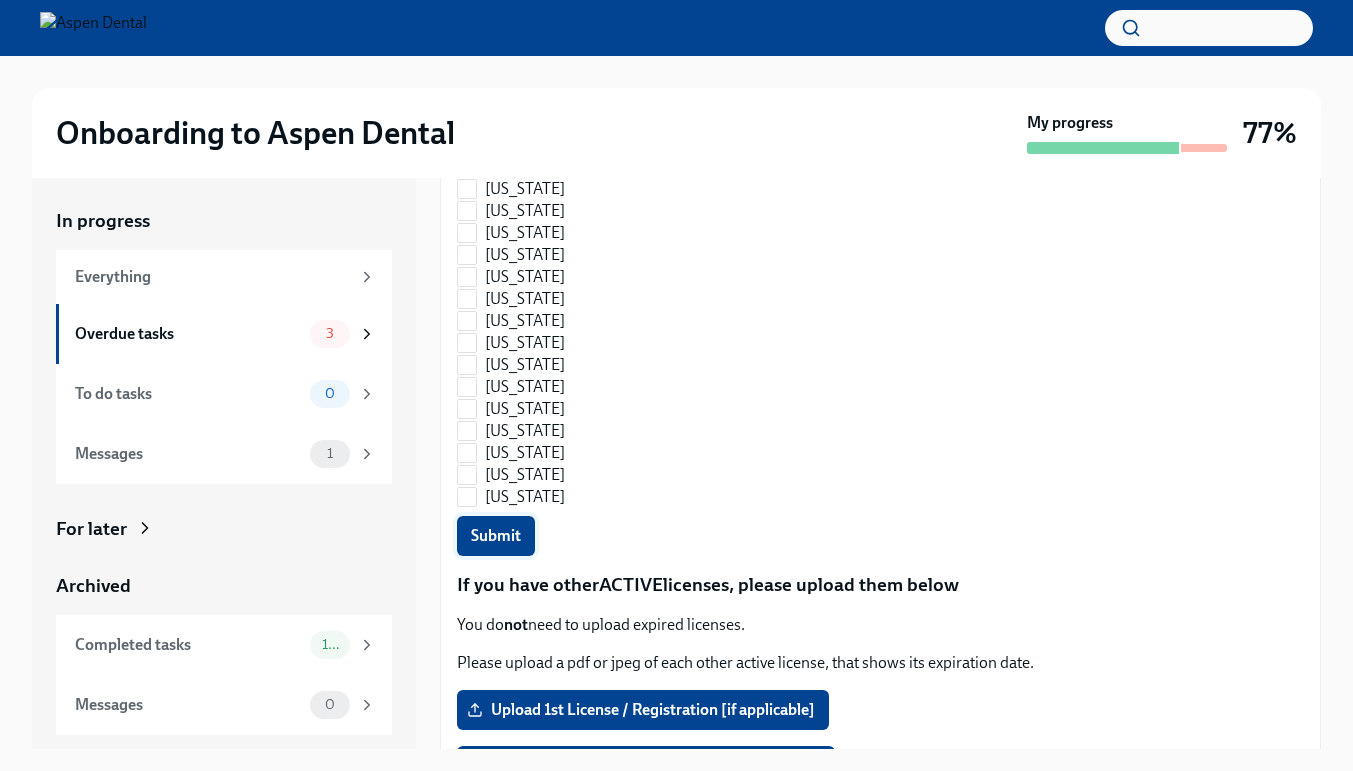 click on "Submit" at bounding box center (496, 536) 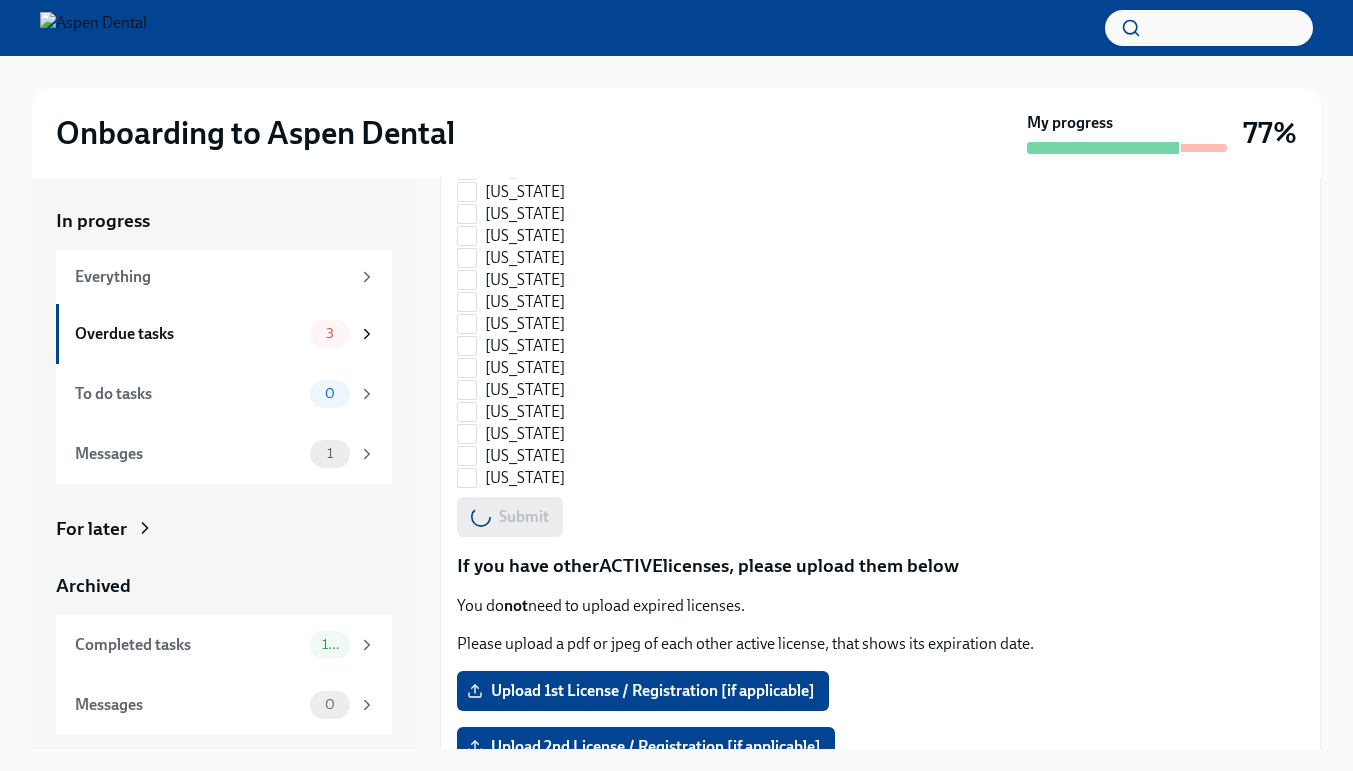scroll, scrollTop: 1495, scrollLeft: 0, axis: vertical 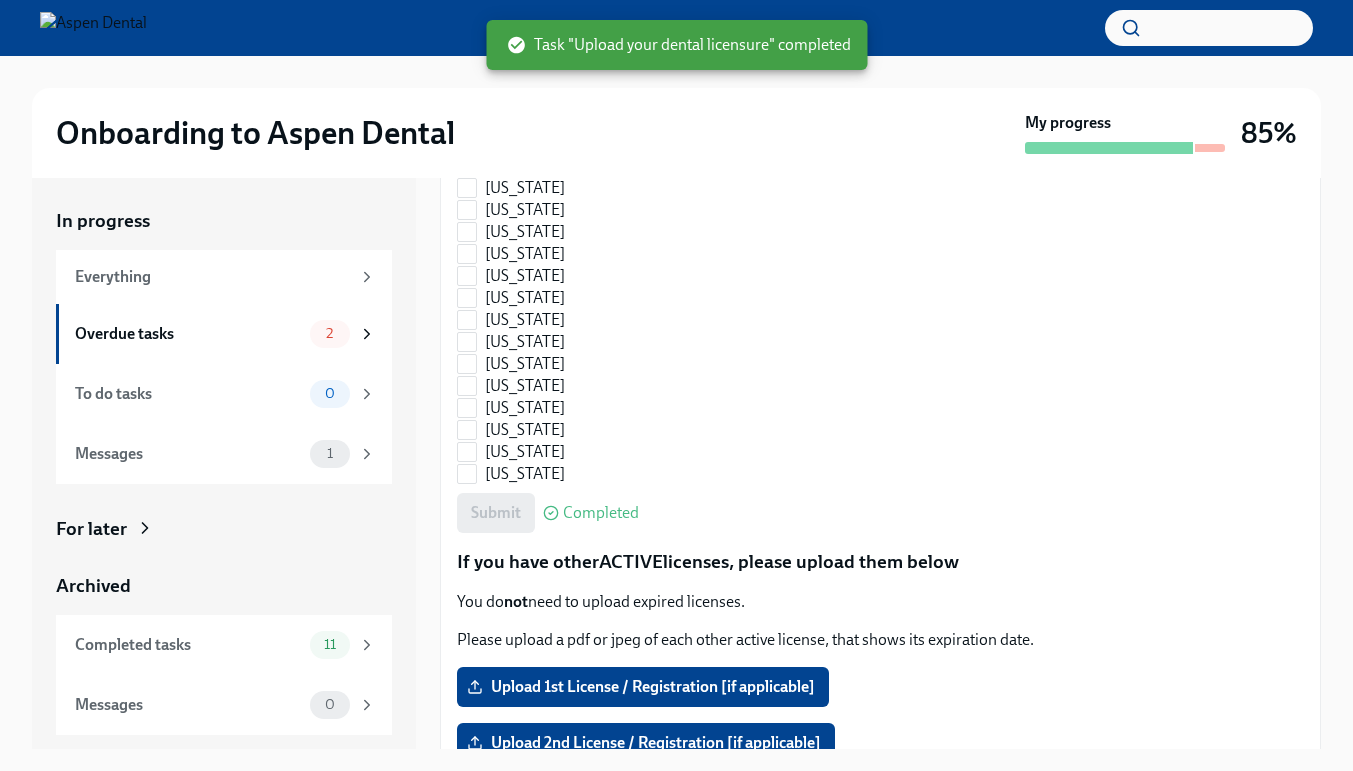 checkbox on "true" 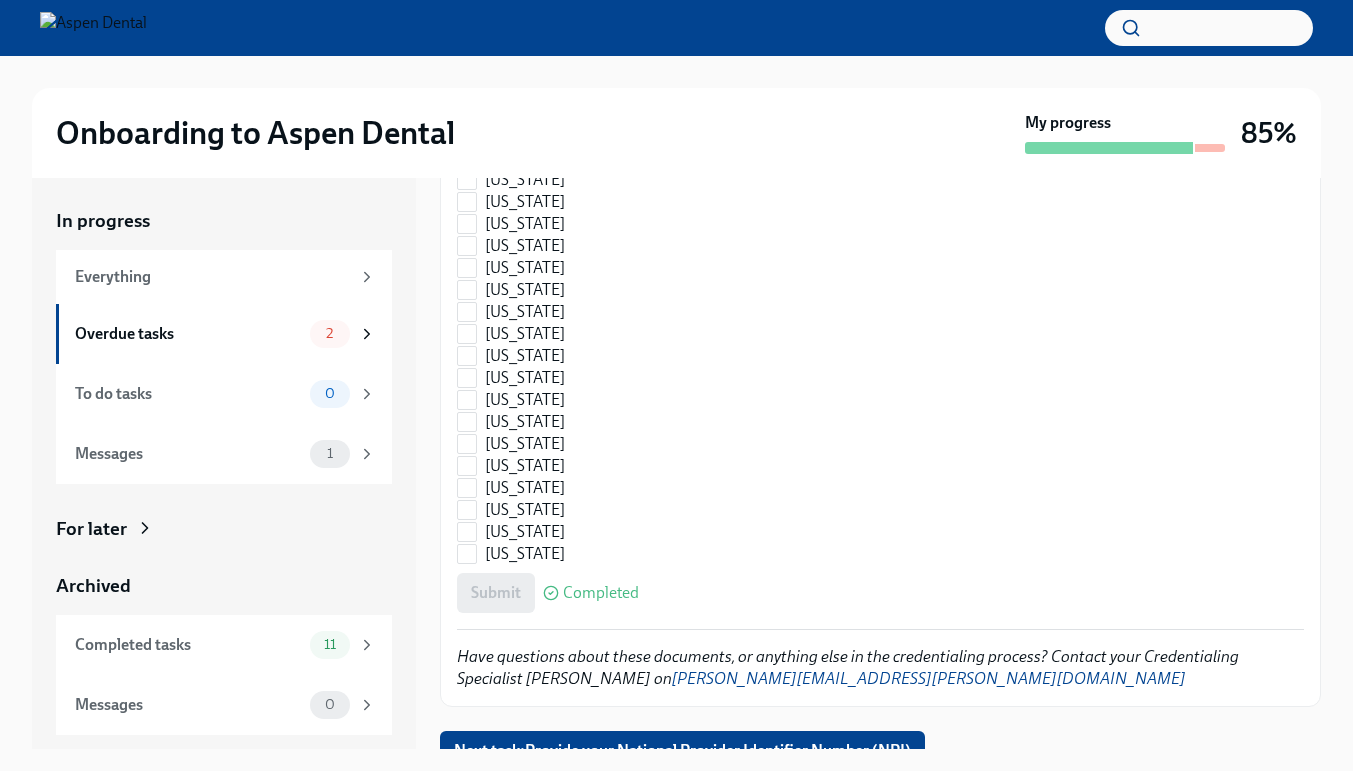 scroll, scrollTop: 2938, scrollLeft: 0, axis: vertical 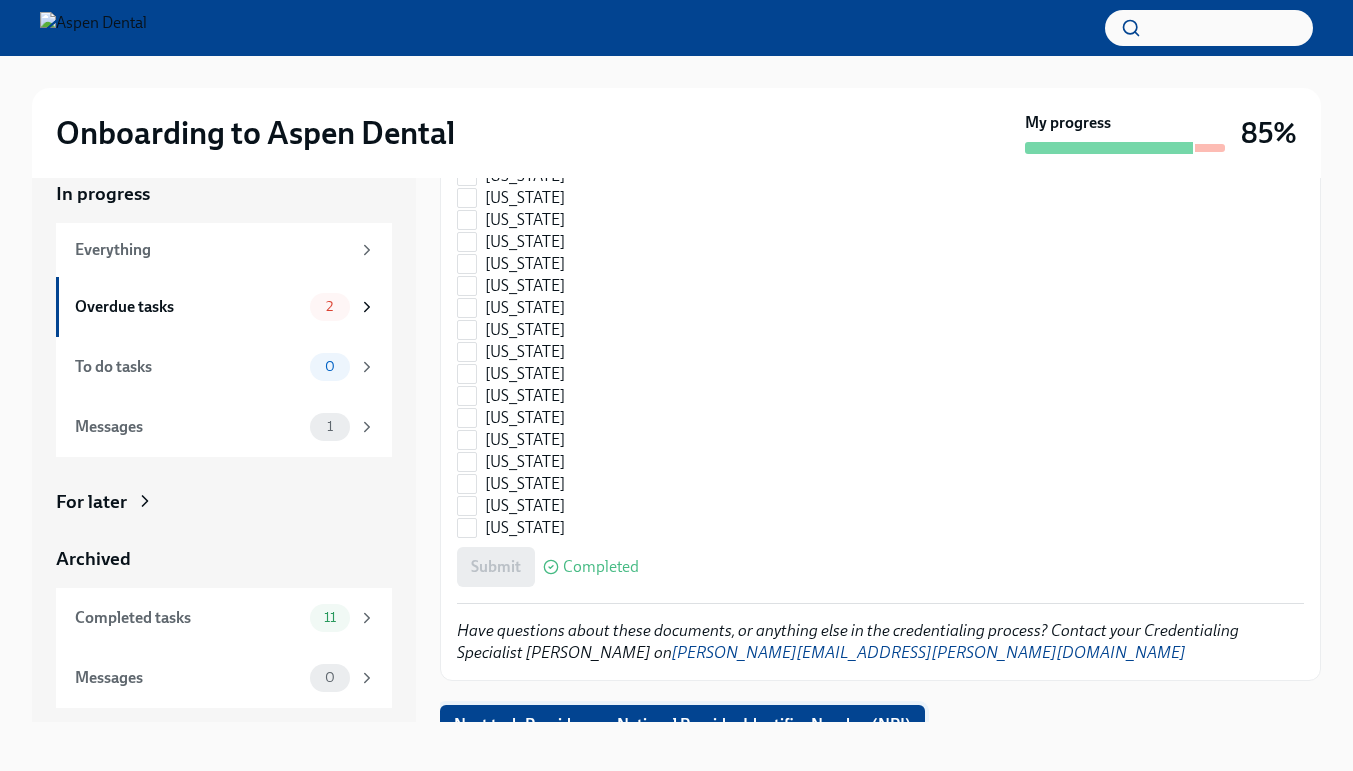 click on "Next task :  Provide your National Provider Identifier Number (NPI)" at bounding box center [682, 725] 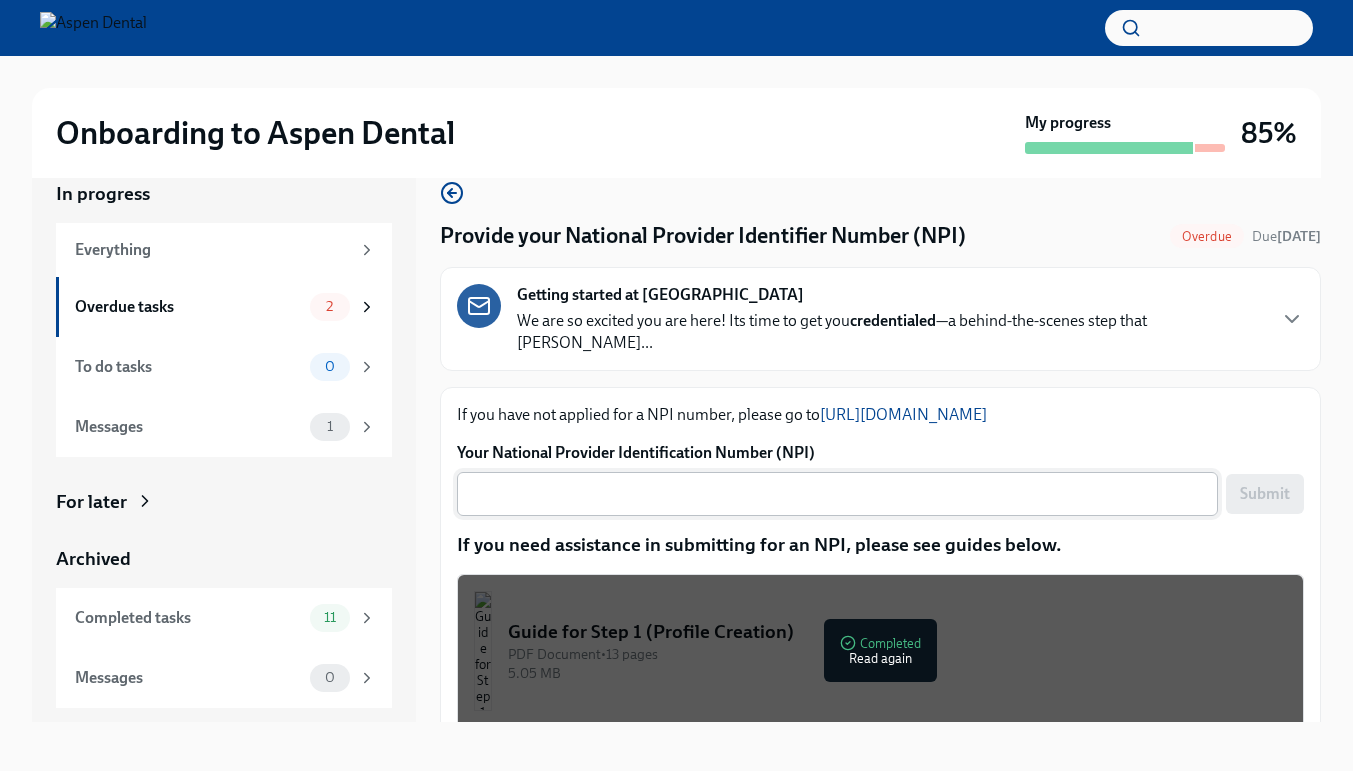 click on "Your National Provider Identification Number (NPI)" at bounding box center [837, 494] 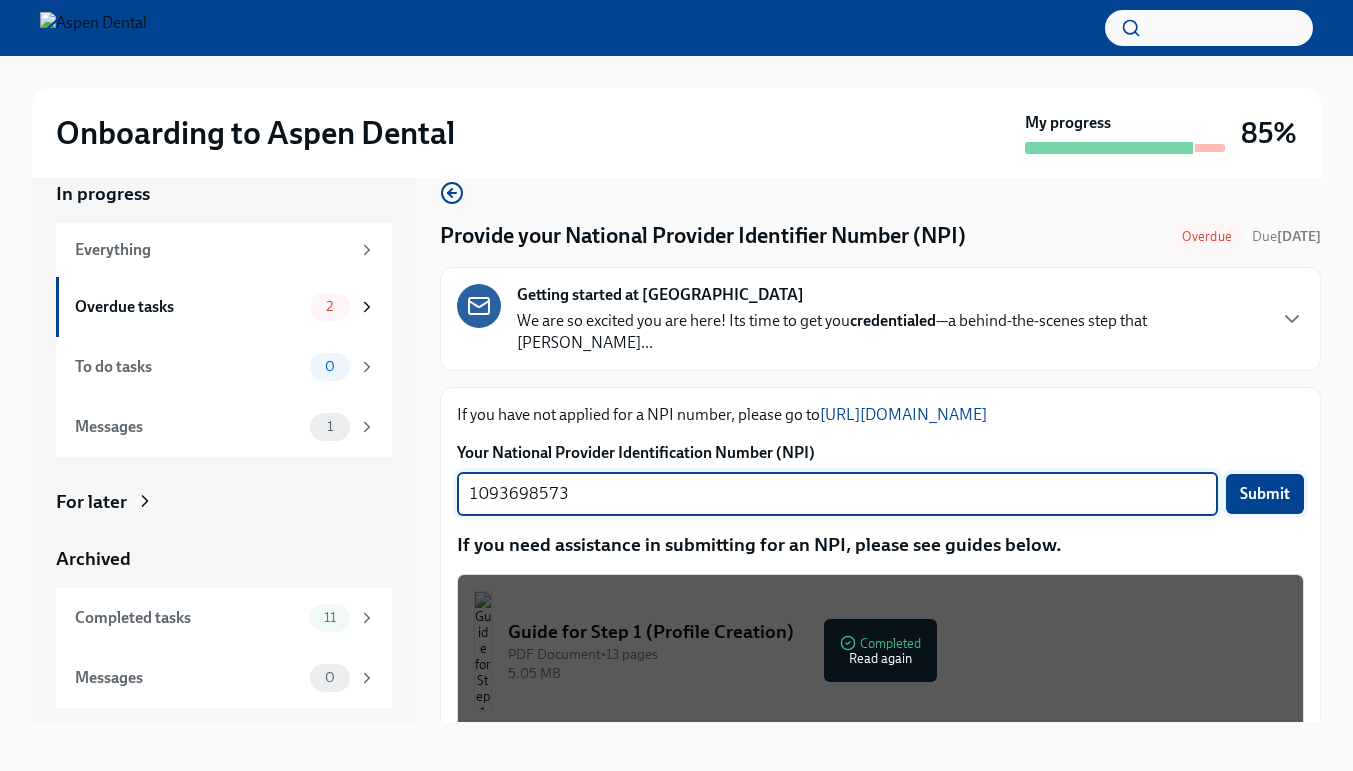 type on "1093698573" 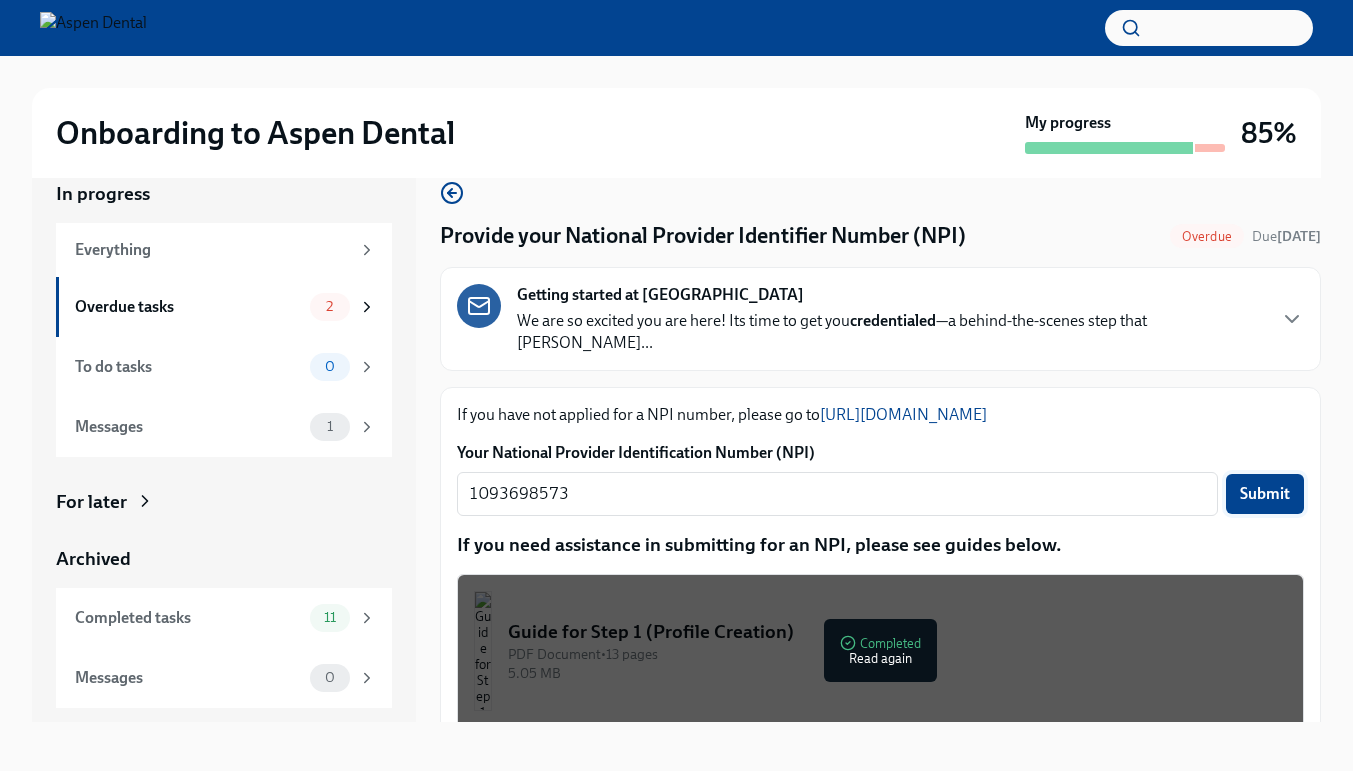 click on "Submit" at bounding box center [1265, 494] 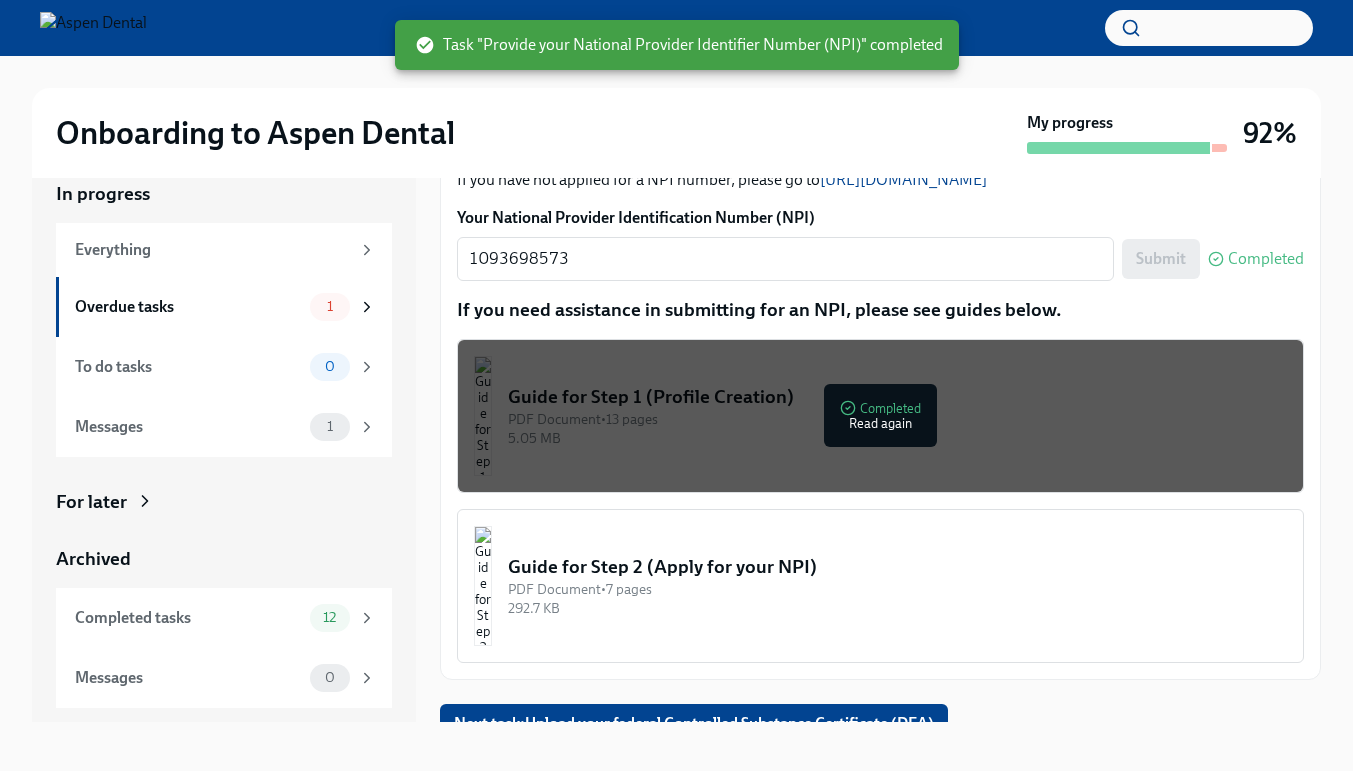 scroll, scrollTop: 234, scrollLeft: 0, axis: vertical 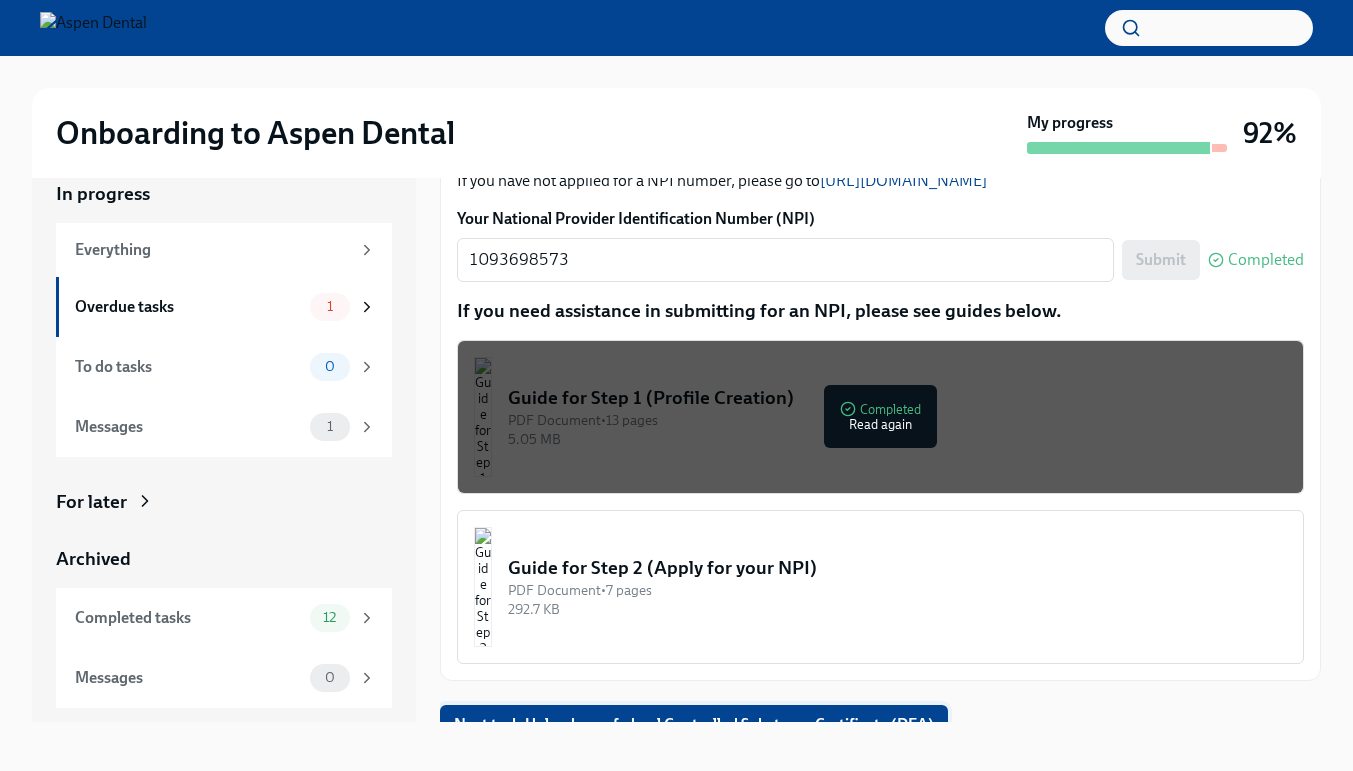 click on "Next task :  Upload your federal Controlled Substance Certificate (DEA)" at bounding box center (694, 725) 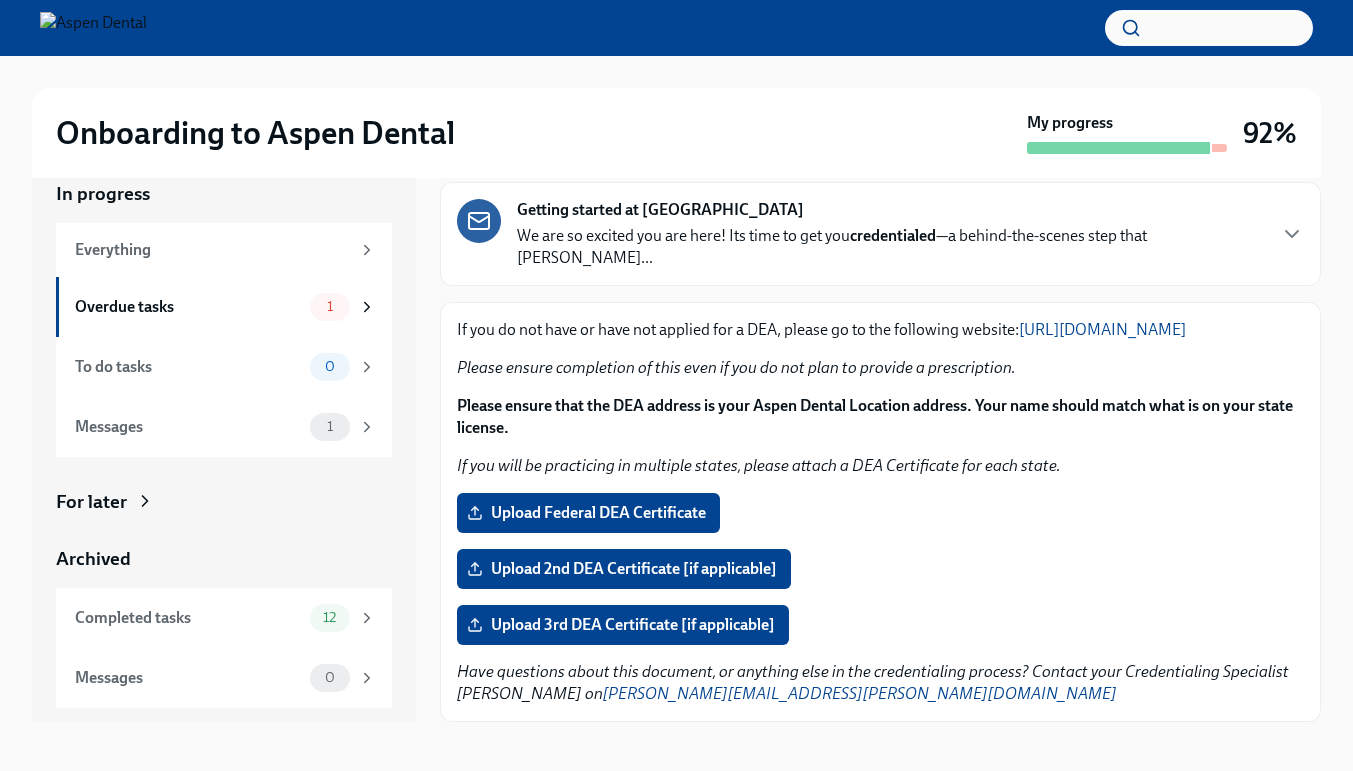 scroll, scrollTop: 85, scrollLeft: 0, axis: vertical 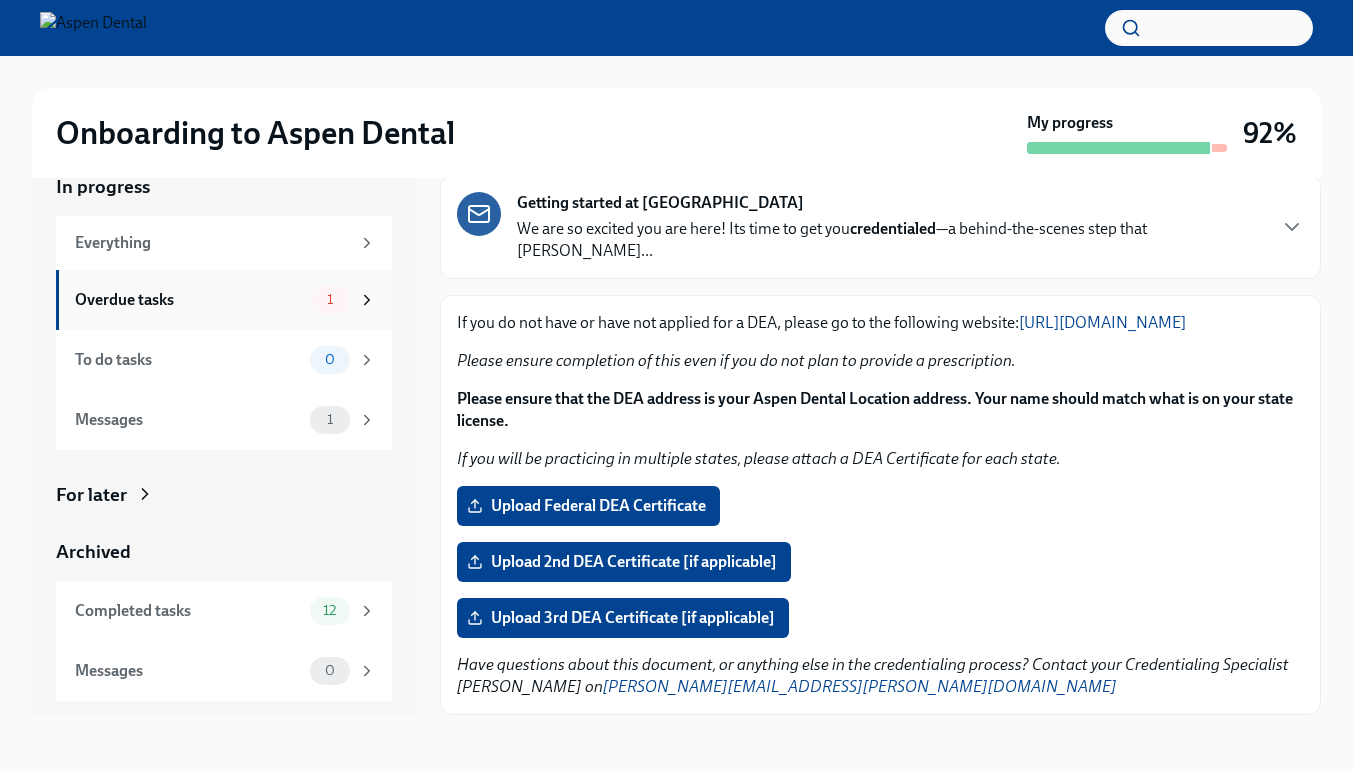 click on "Overdue tasks" at bounding box center [188, 300] 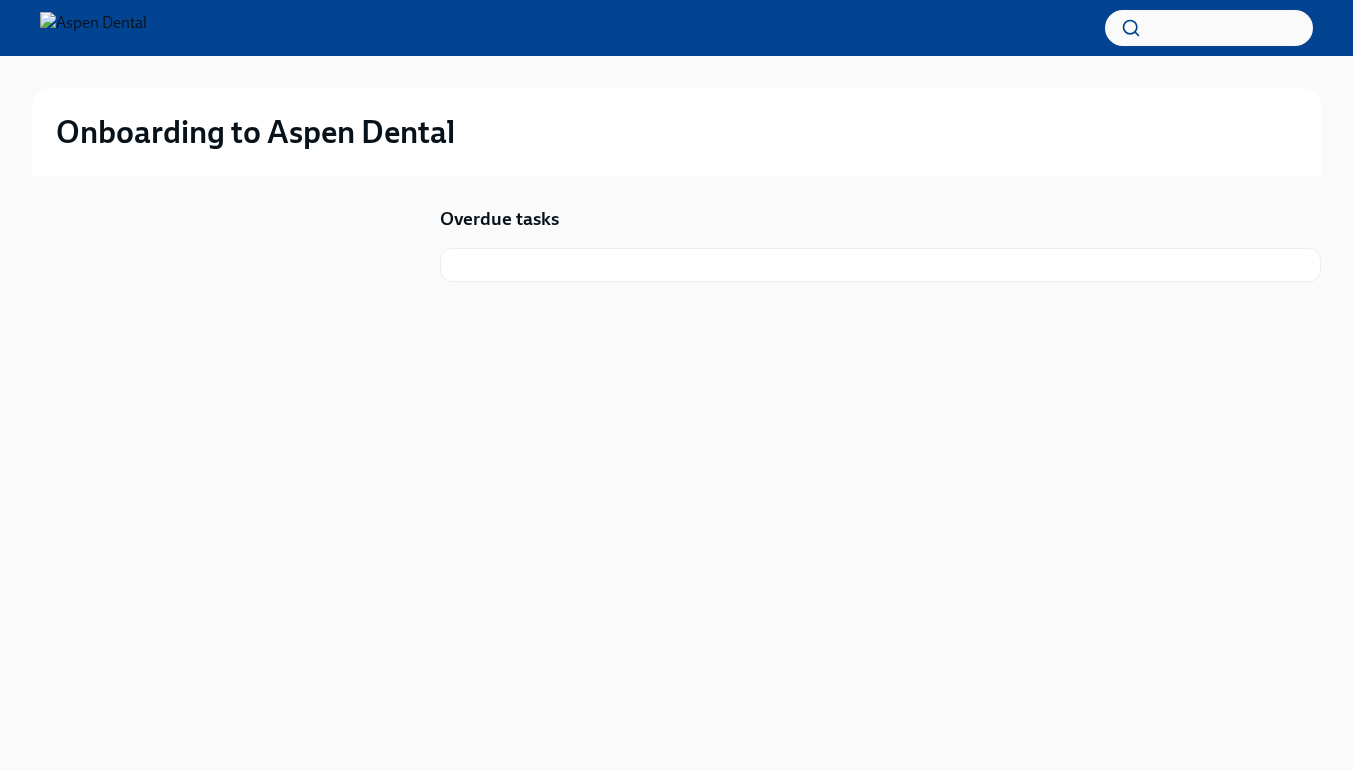 scroll, scrollTop: 2, scrollLeft: 0, axis: vertical 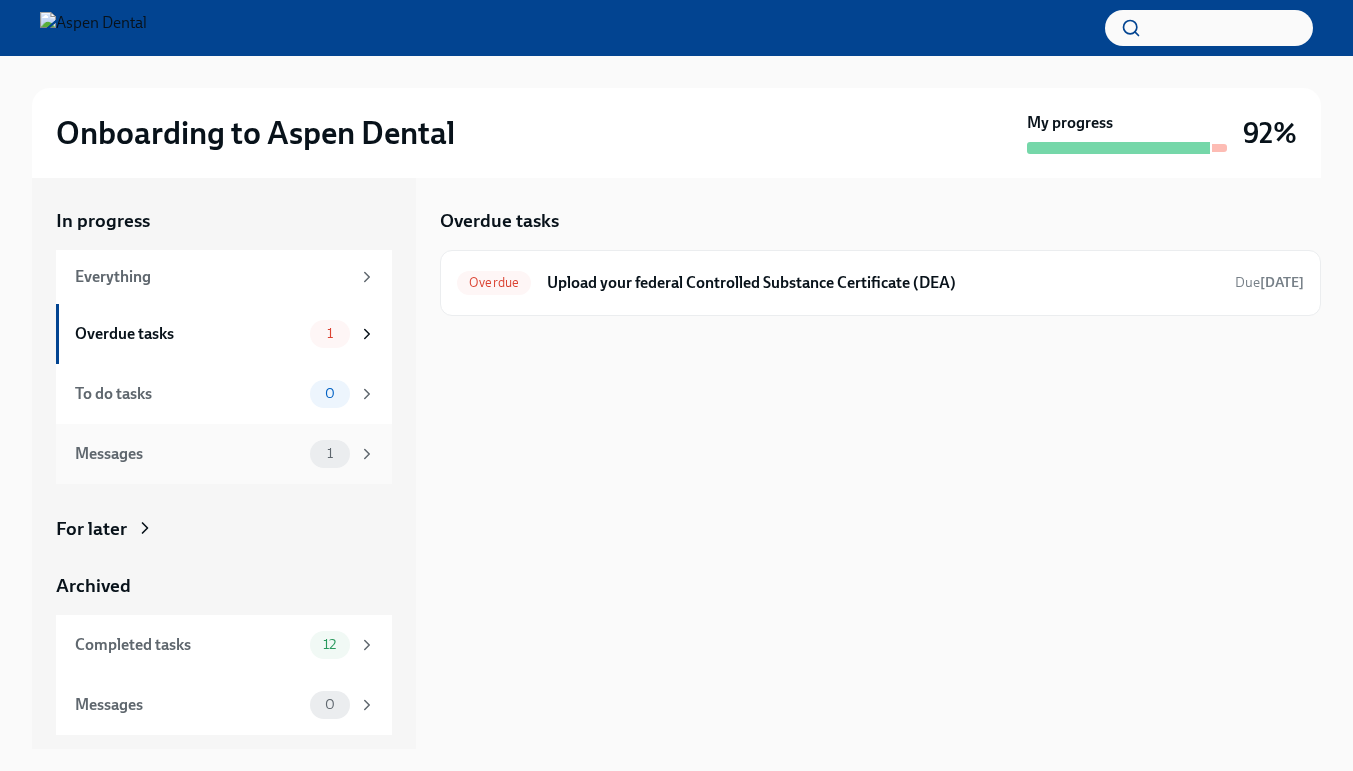 click on "Messages" at bounding box center [188, 454] 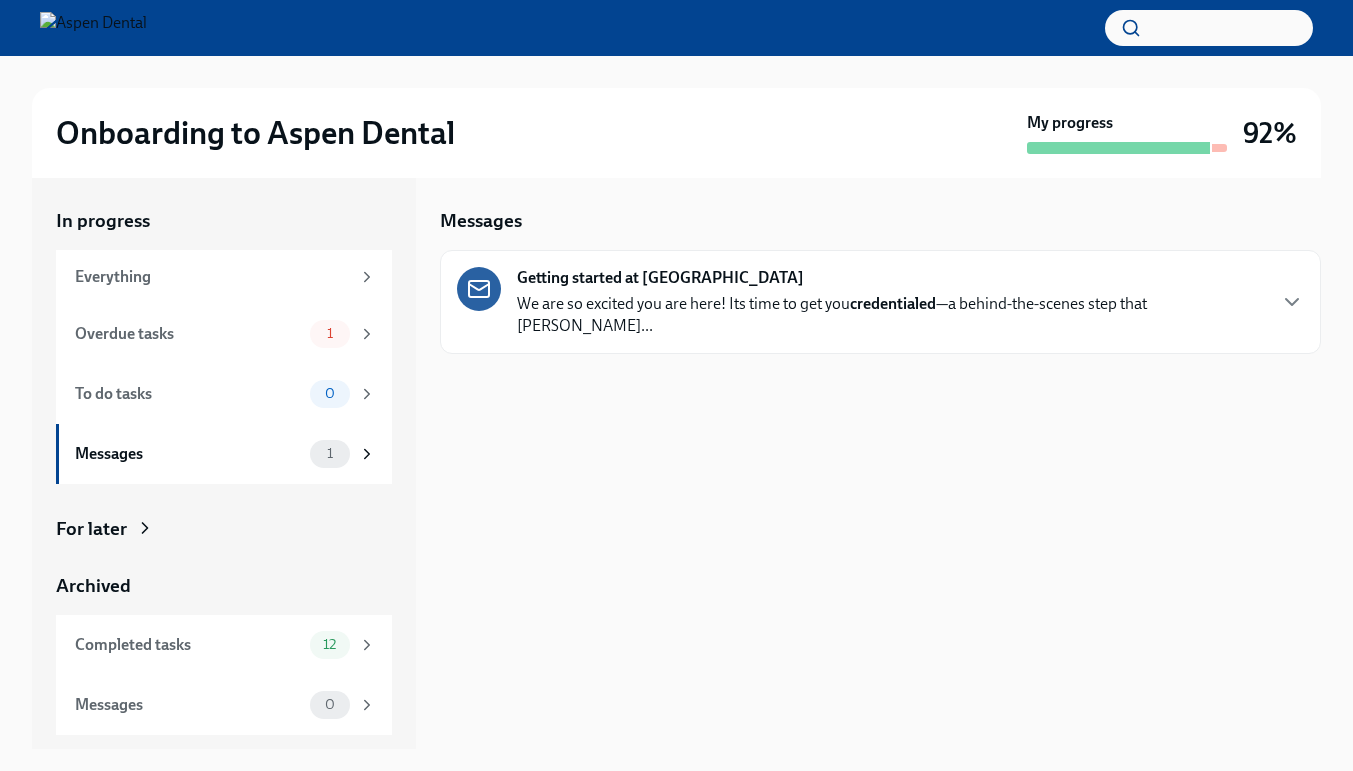 click on "We are so excited you are here! Its time to get you  credentialed —a behind-the-scenes step that confi..." at bounding box center (890, 315) 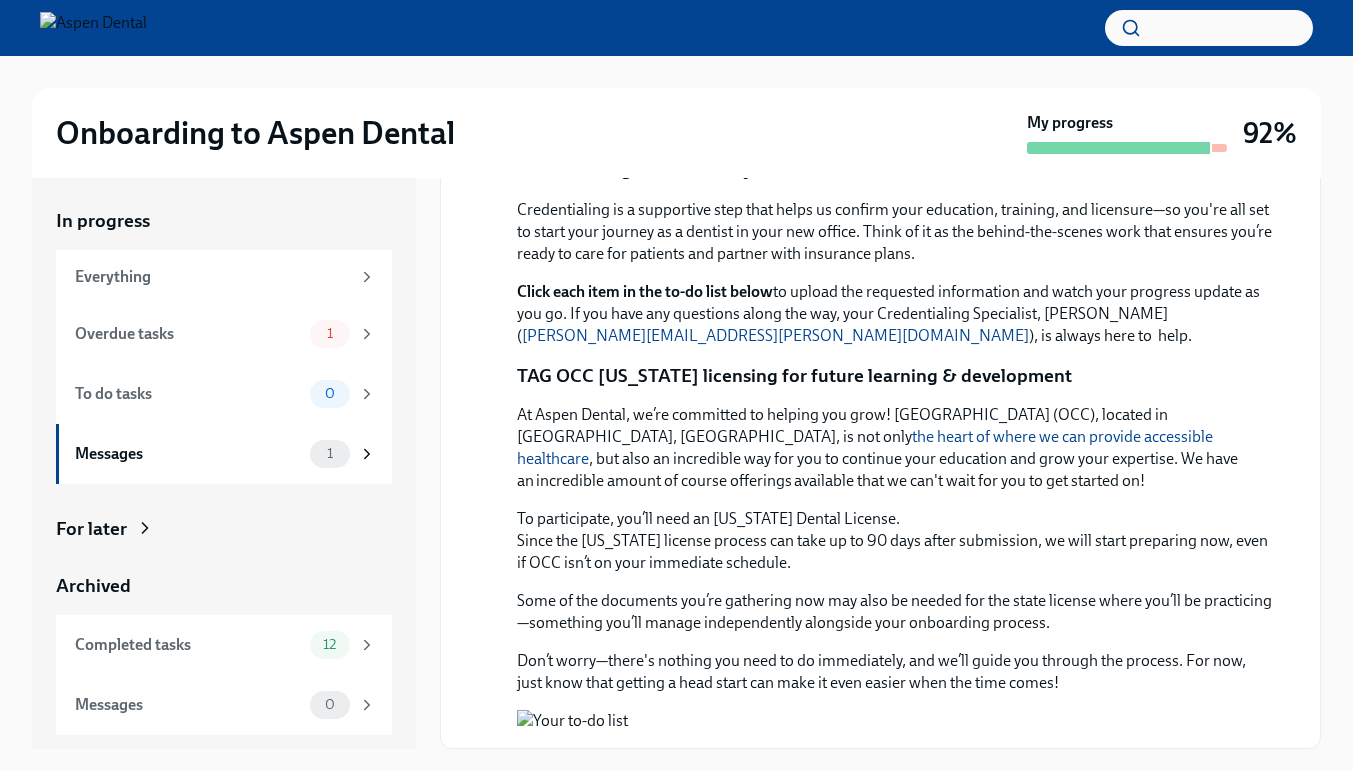 scroll, scrollTop: 1556, scrollLeft: 0, axis: vertical 